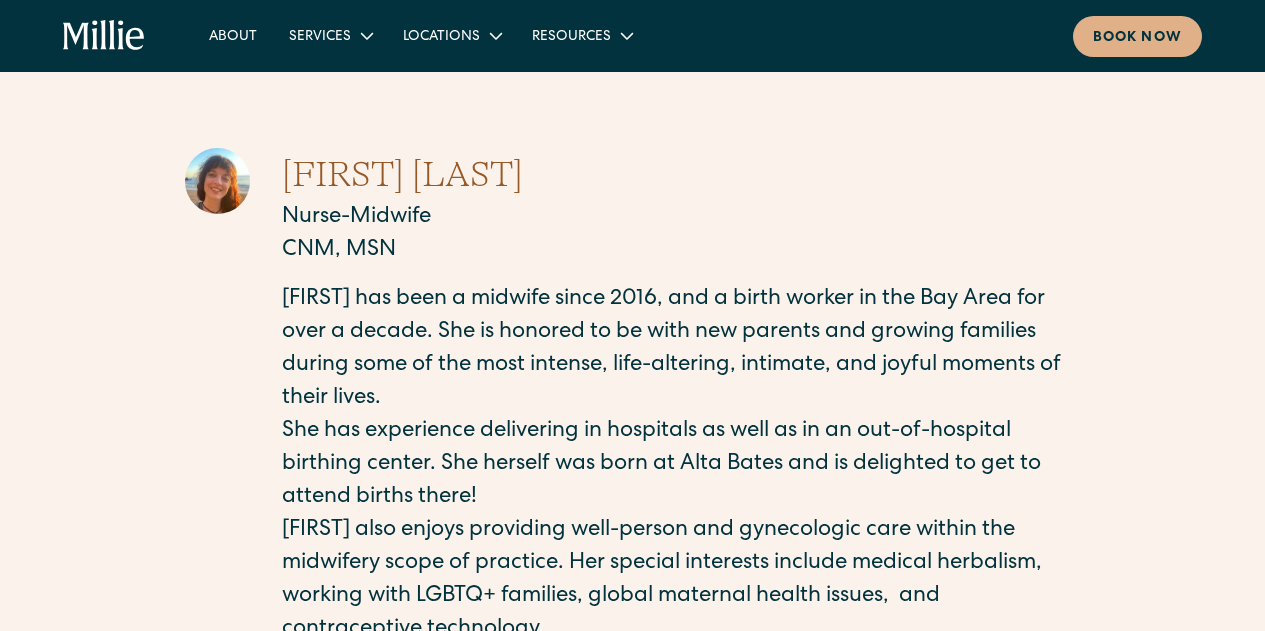 scroll, scrollTop: 355, scrollLeft: 0, axis: vertical 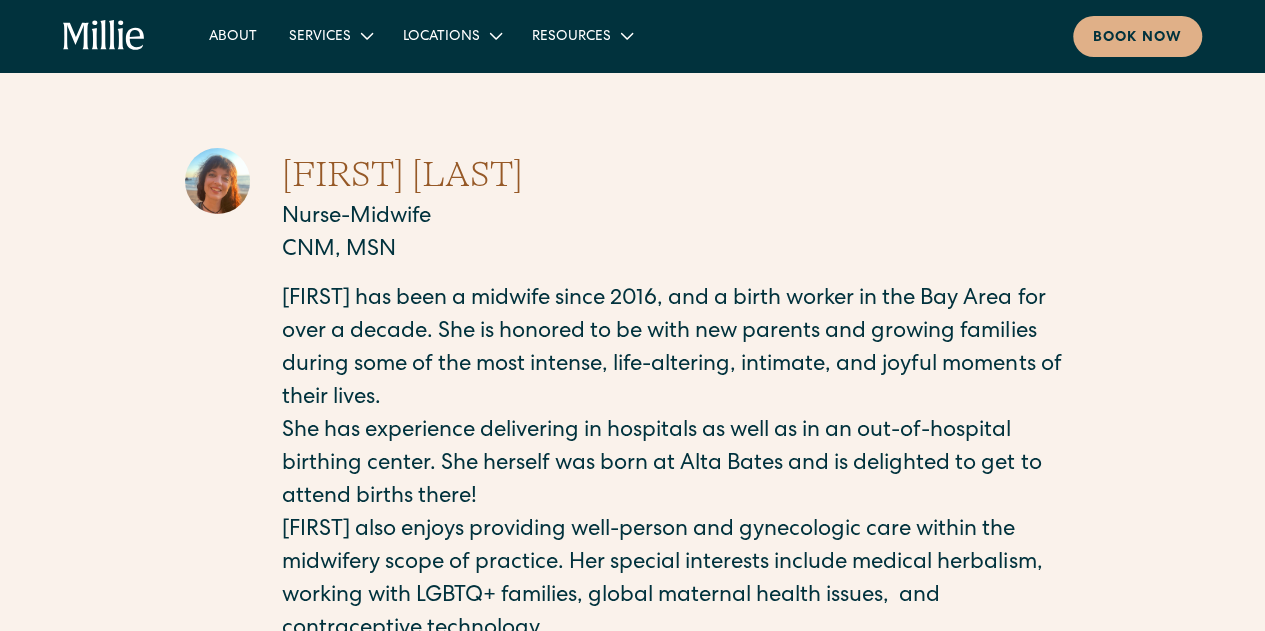 click at bounding box center [104, 36] 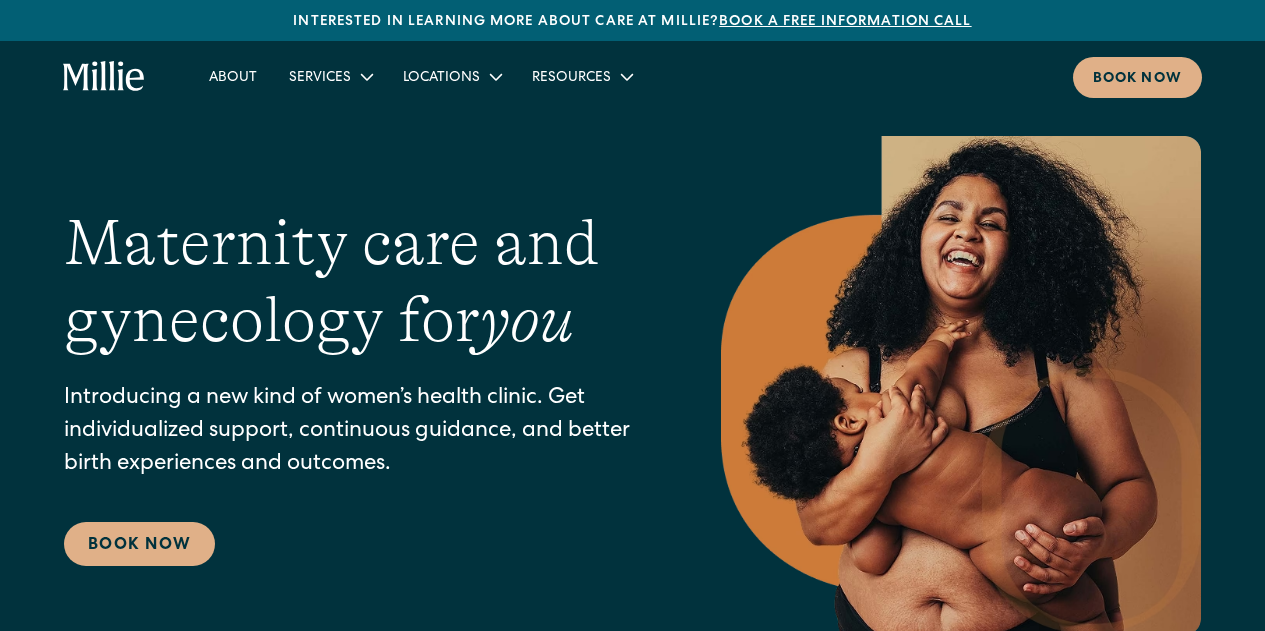 scroll, scrollTop: 0, scrollLeft: 0, axis: both 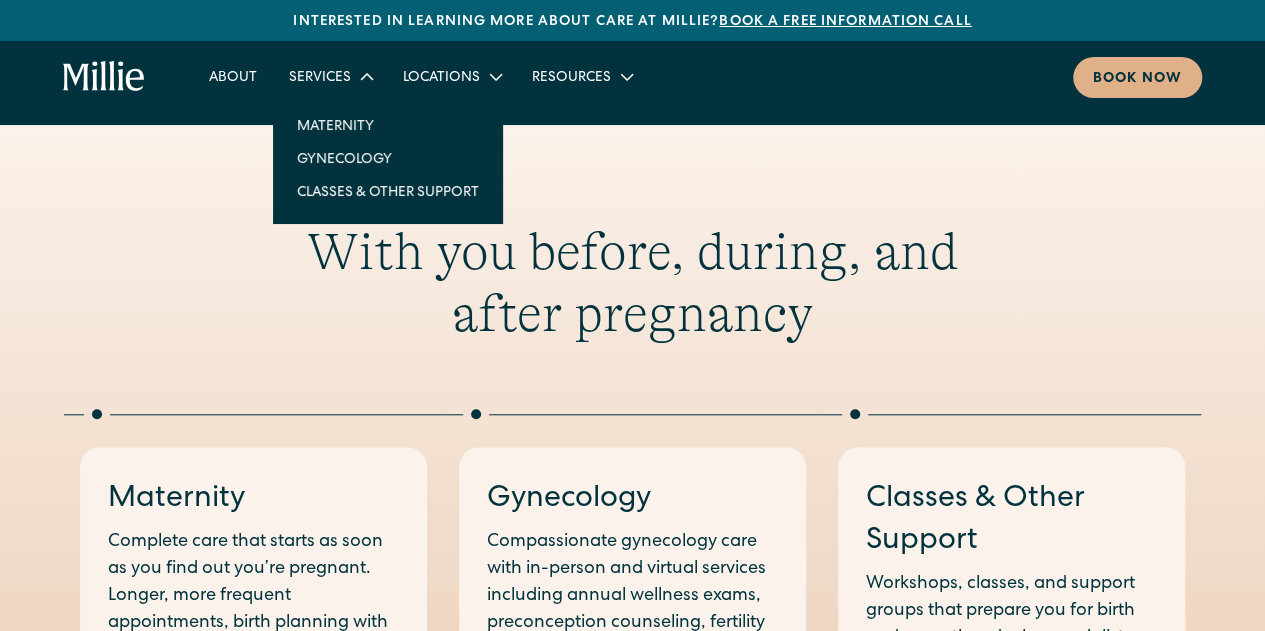 click on "Services" at bounding box center [320, 78] 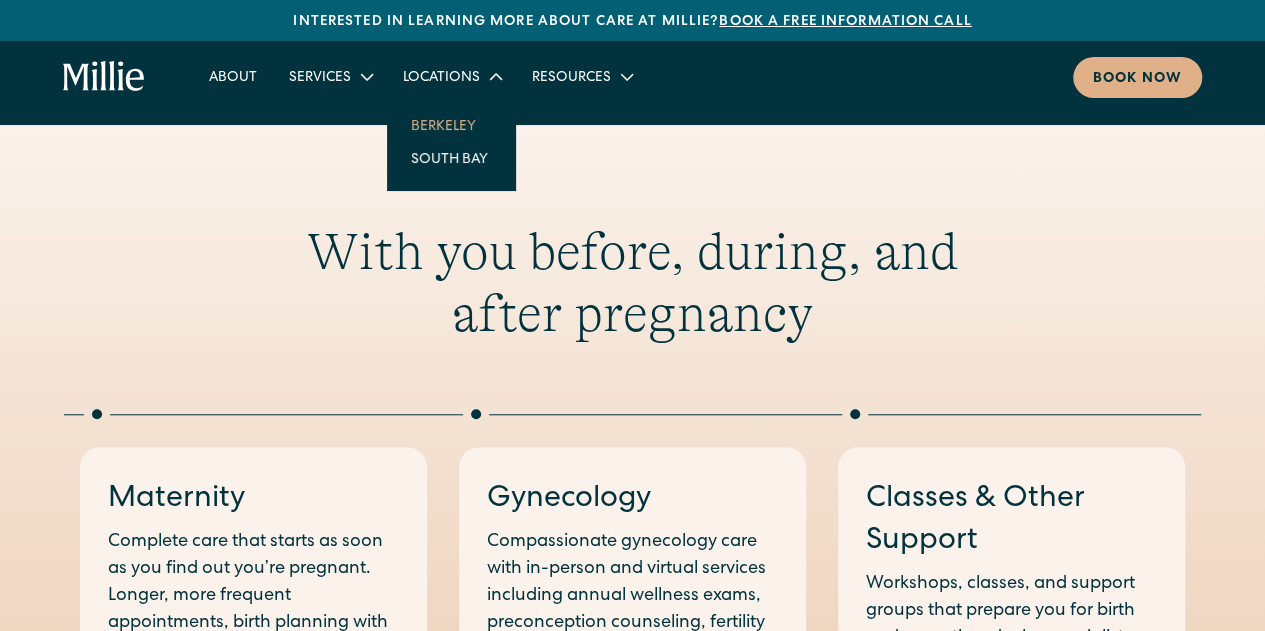 drag, startPoint x: 408, startPoint y: 77, endPoint x: 428, endPoint y: 133, distance: 59.464275 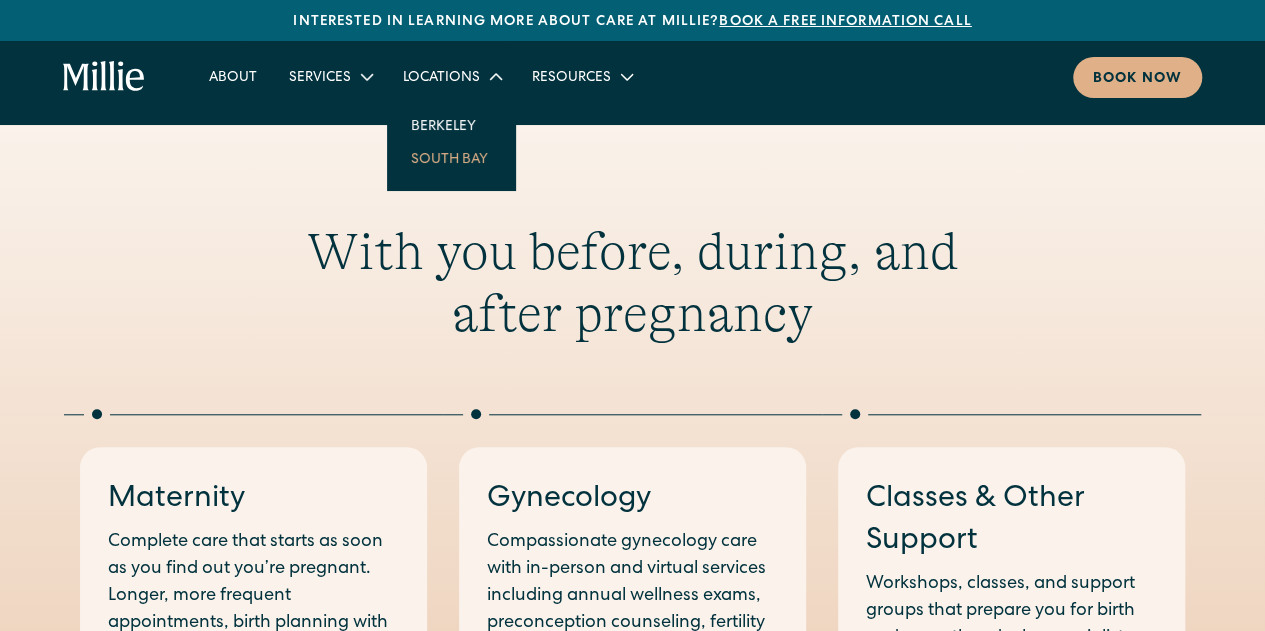 click on "South Bay" at bounding box center [451, 158] 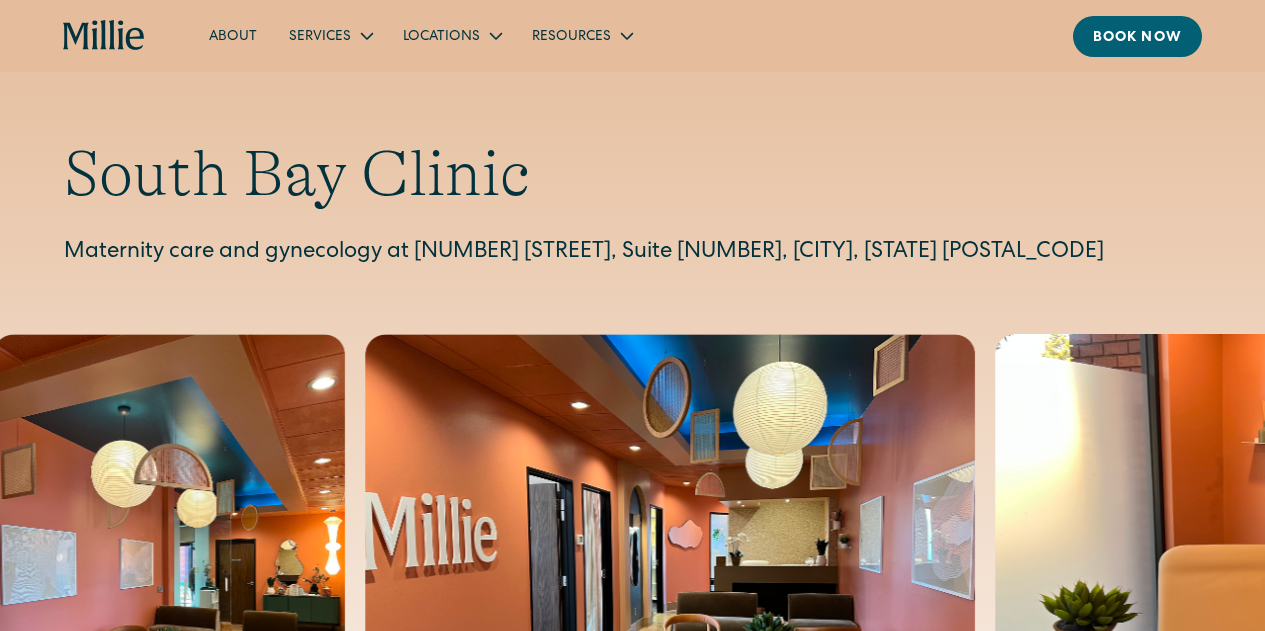 scroll, scrollTop: 0, scrollLeft: 0, axis: both 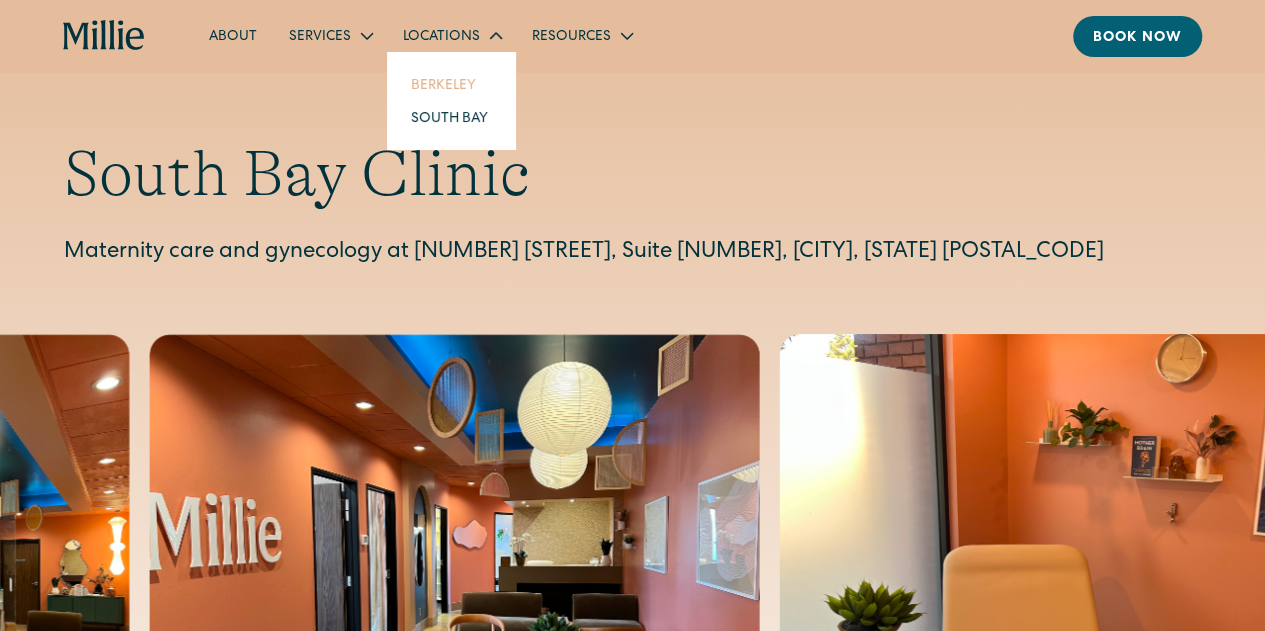 click on "Berkeley" at bounding box center [451, 84] 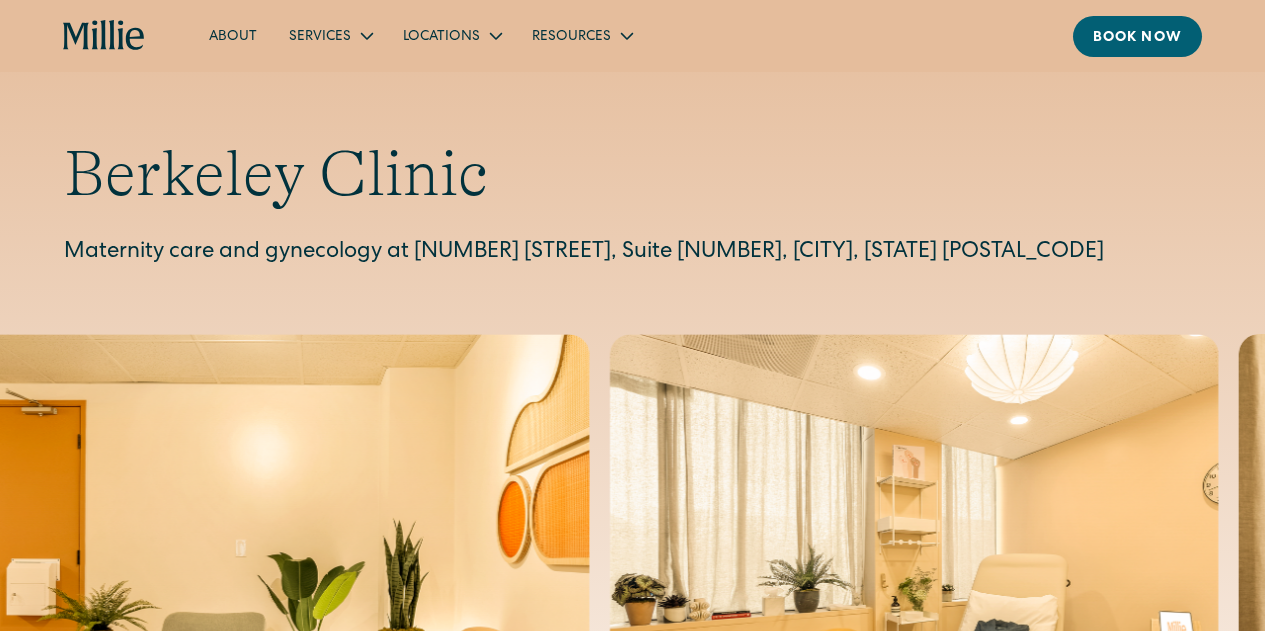 scroll, scrollTop: 0, scrollLeft: 0, axis: both 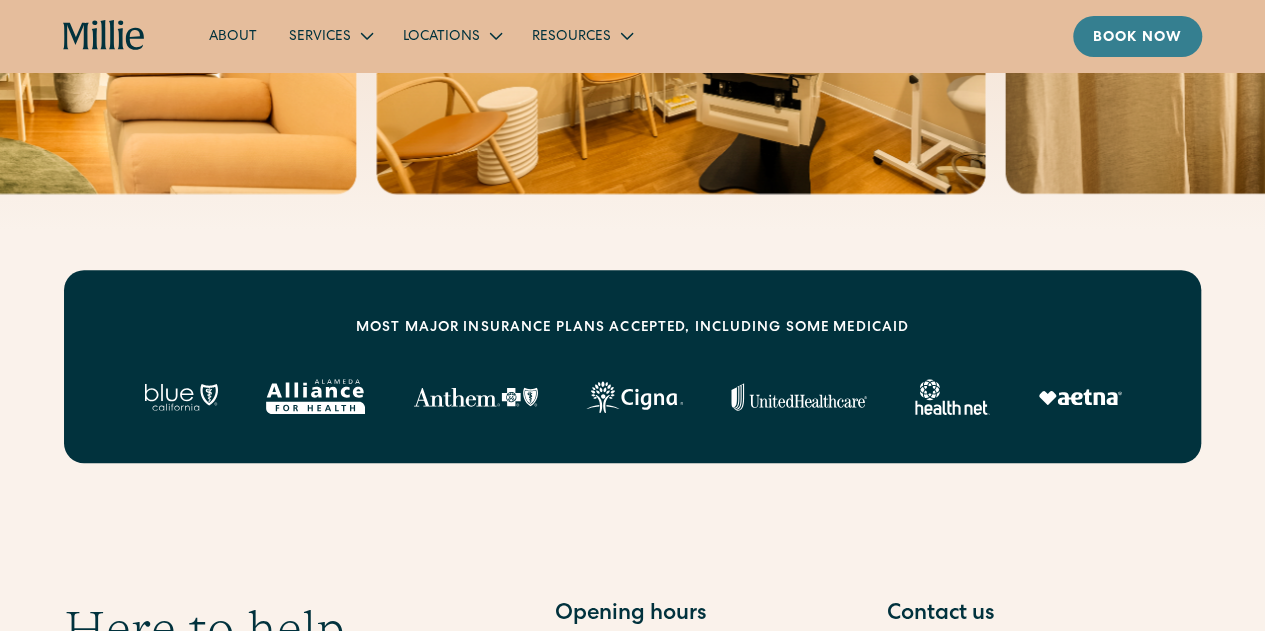 click on "Book now" at bounding box center (1137, 36) 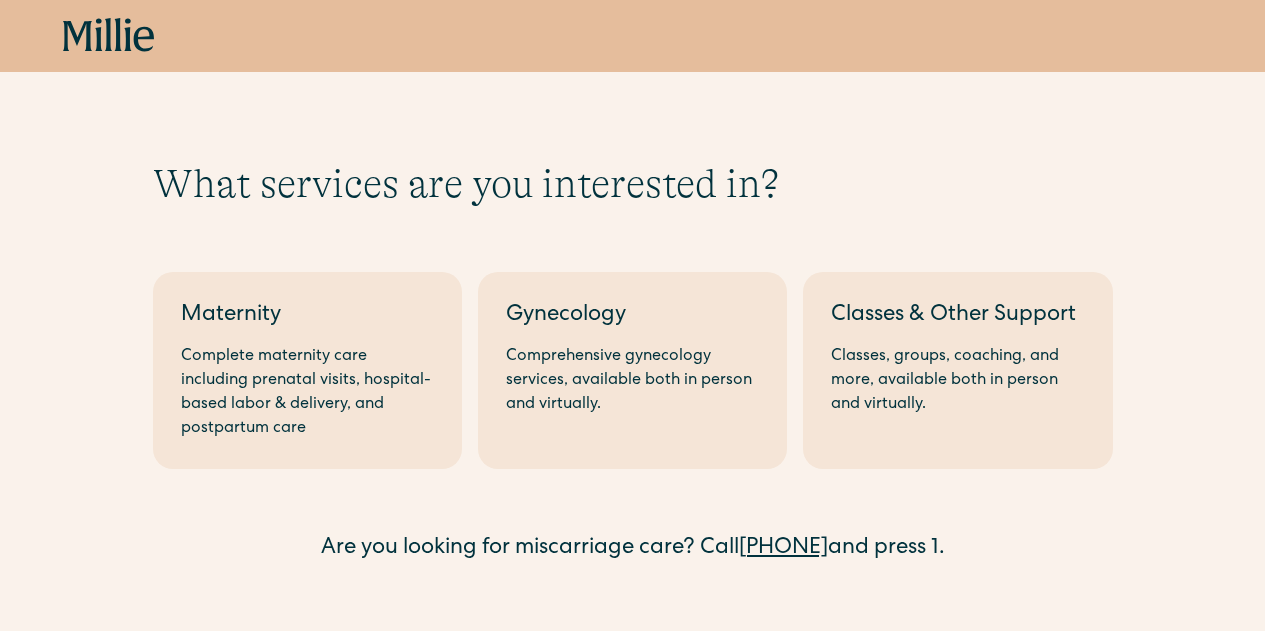 scroll, scrollTop: 0, scrollLeft: 0, axis: both 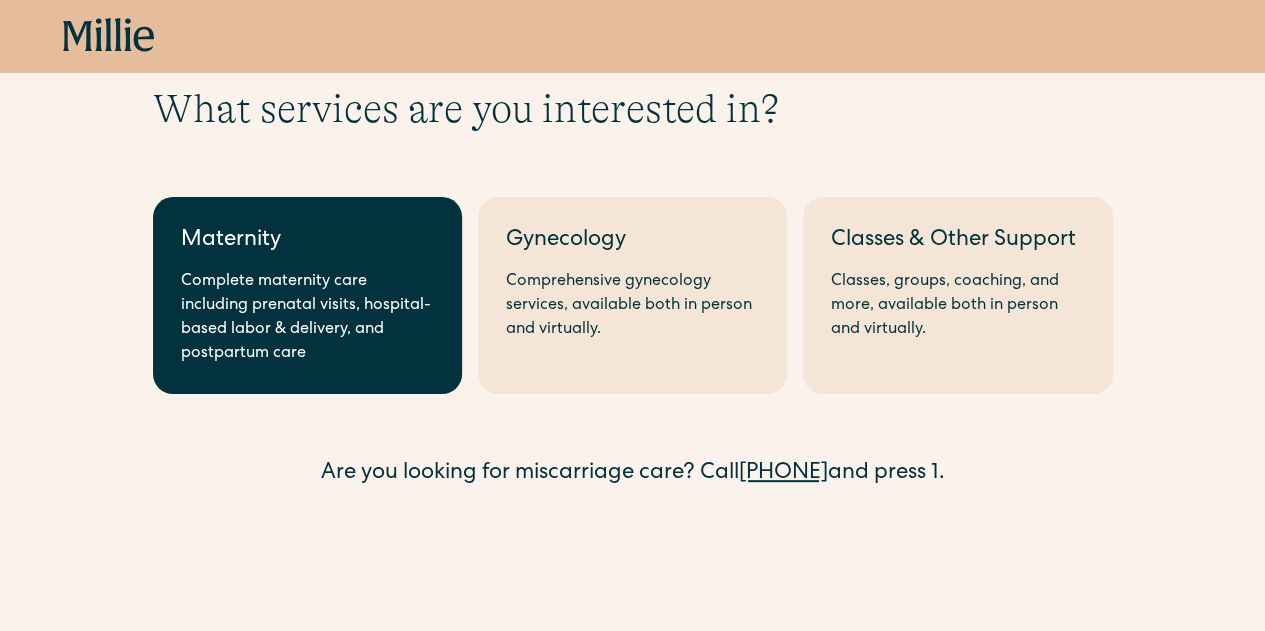 click on "Complete maternity care including prenatal visits, hospital-based labor & delivery, and postpartum care" at bounding box center [307, 318] 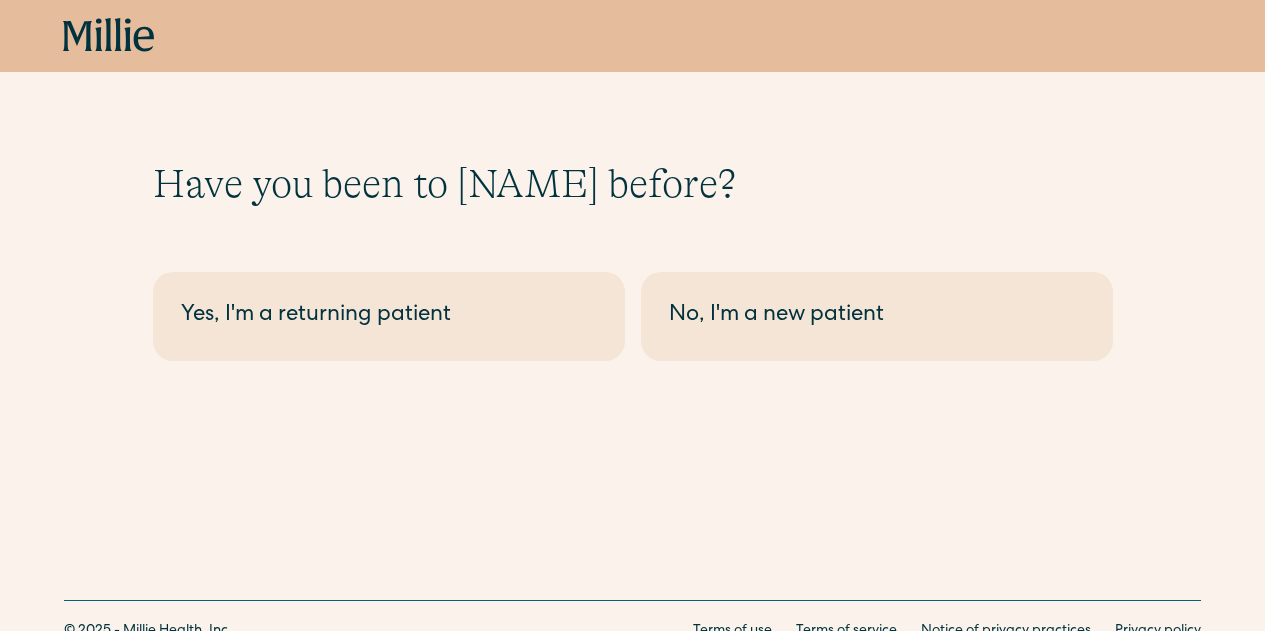 scroll, scrollTop: 0, scrollLeft: 0, axis: both 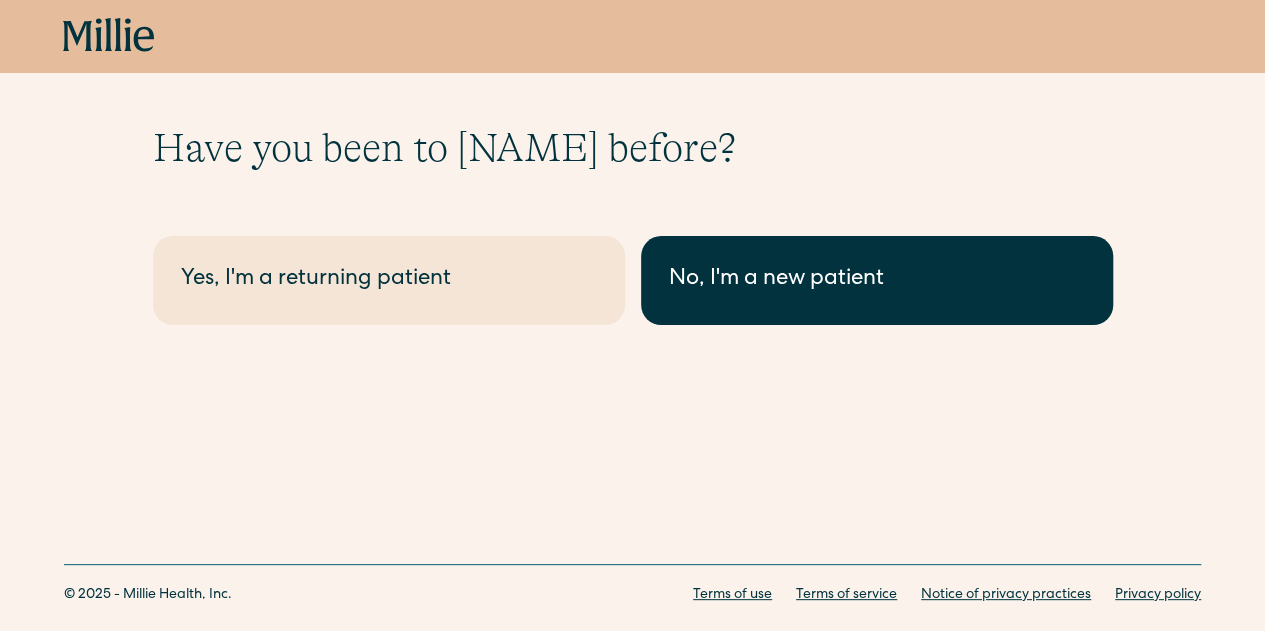 click on "No, I'm a new patient" at bounding box center (389, 280) 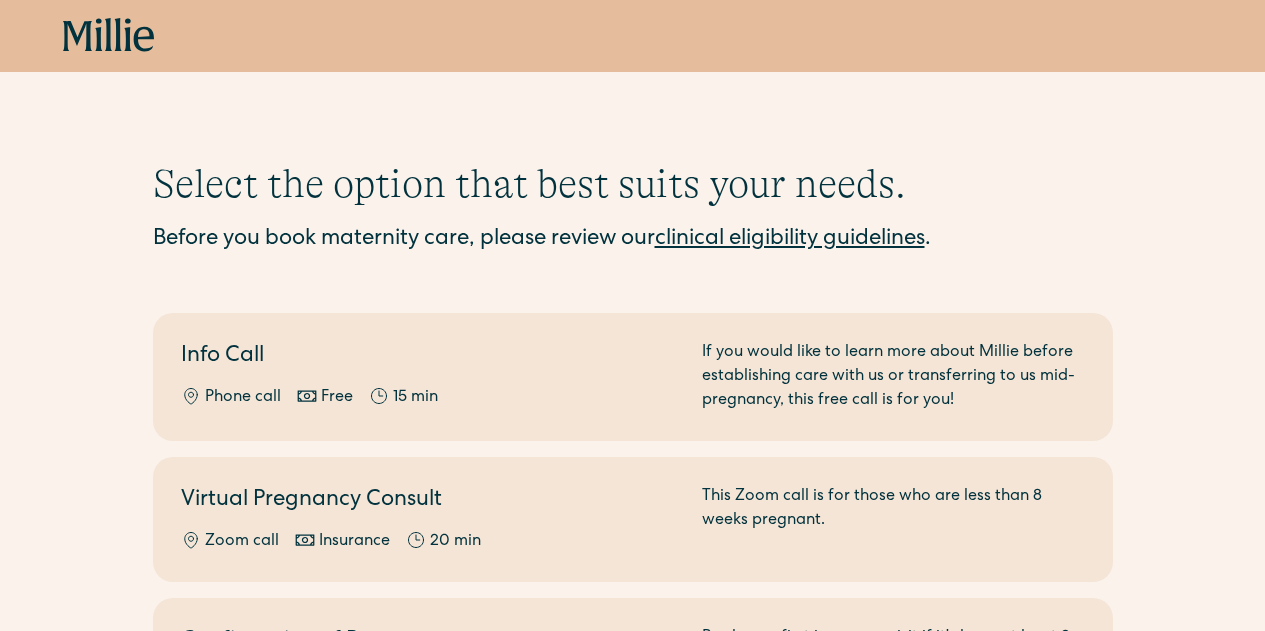 scroll, scrollTop: 0, scrollLeft: 0, axis: both 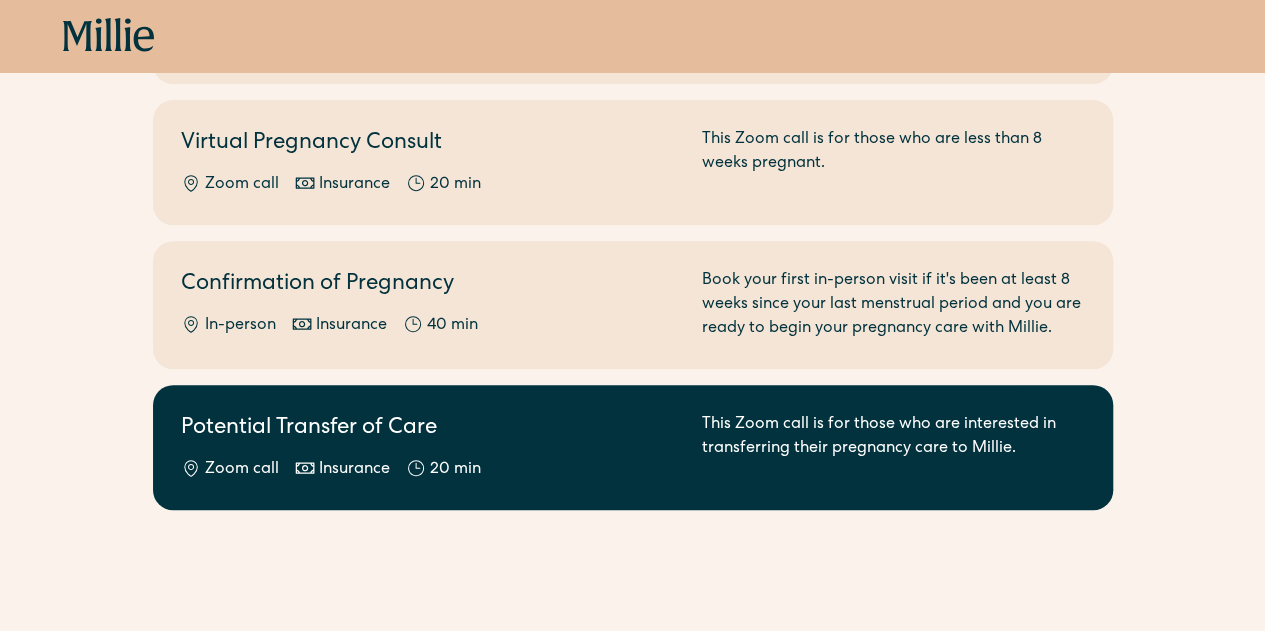 click on "This Zoom call is for those who are interested in transferring their pregnancy care to Millie." at bounding box center (242, 470) 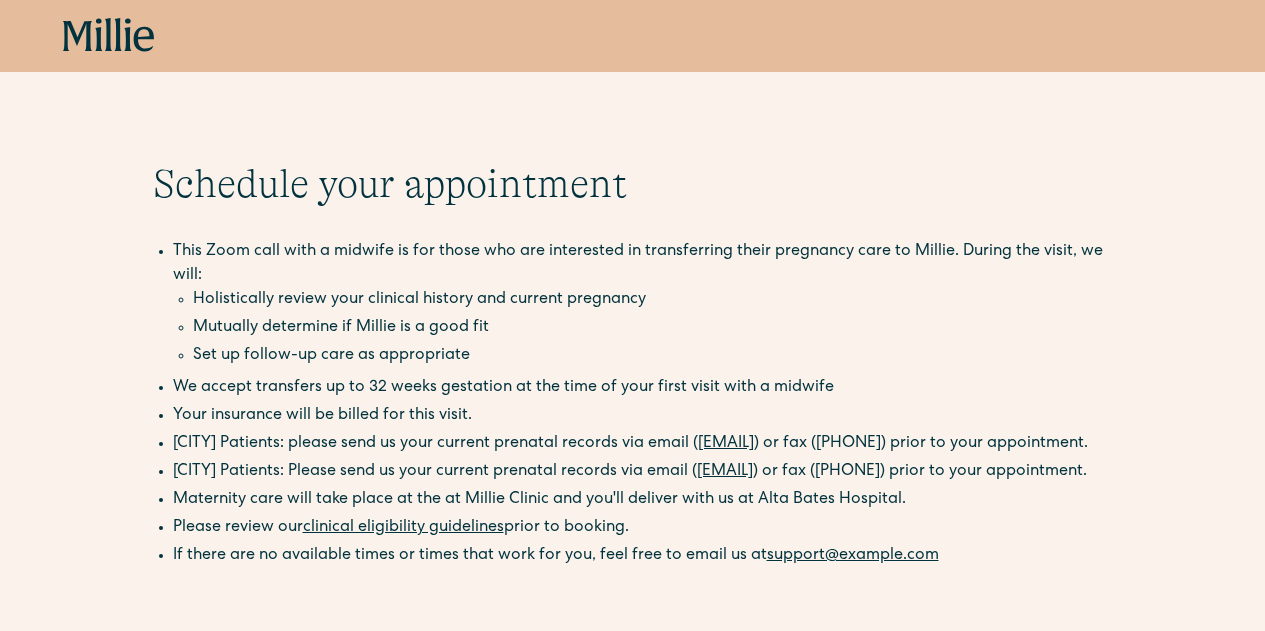 scroll, scrollTop: 0, scrollLeft: 0, axis: both 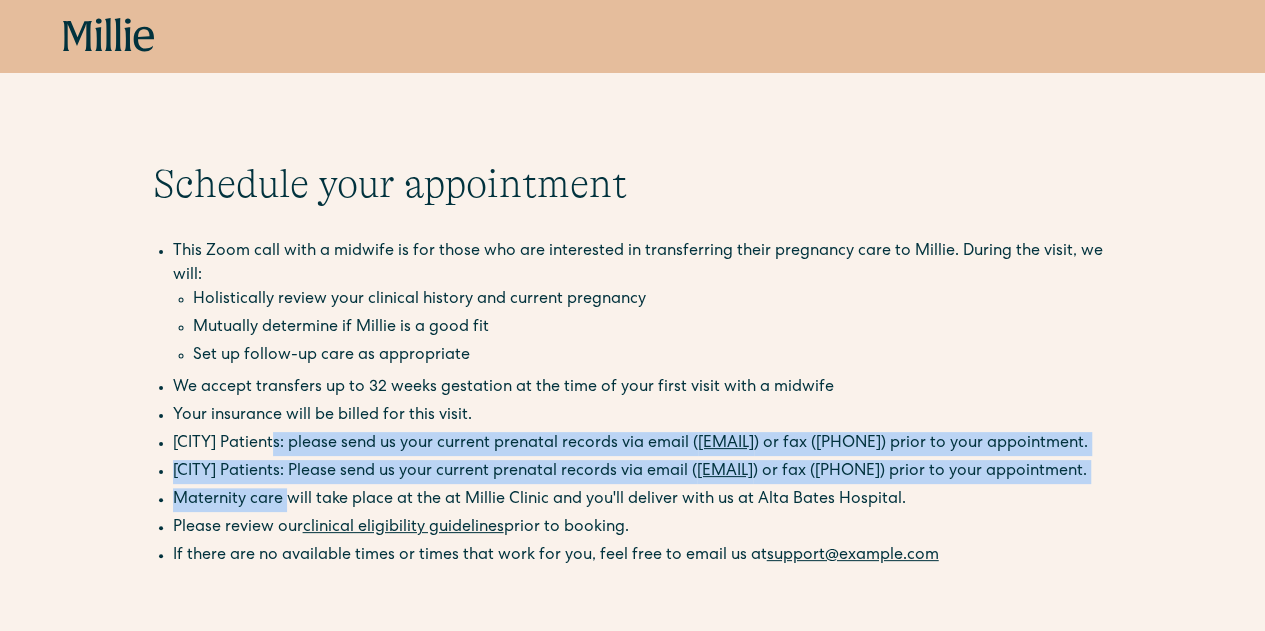 drag, startPoint x: 275, startPoint y: 453, endPoint x: 293, endPoint y: 554, distance: 102.59142 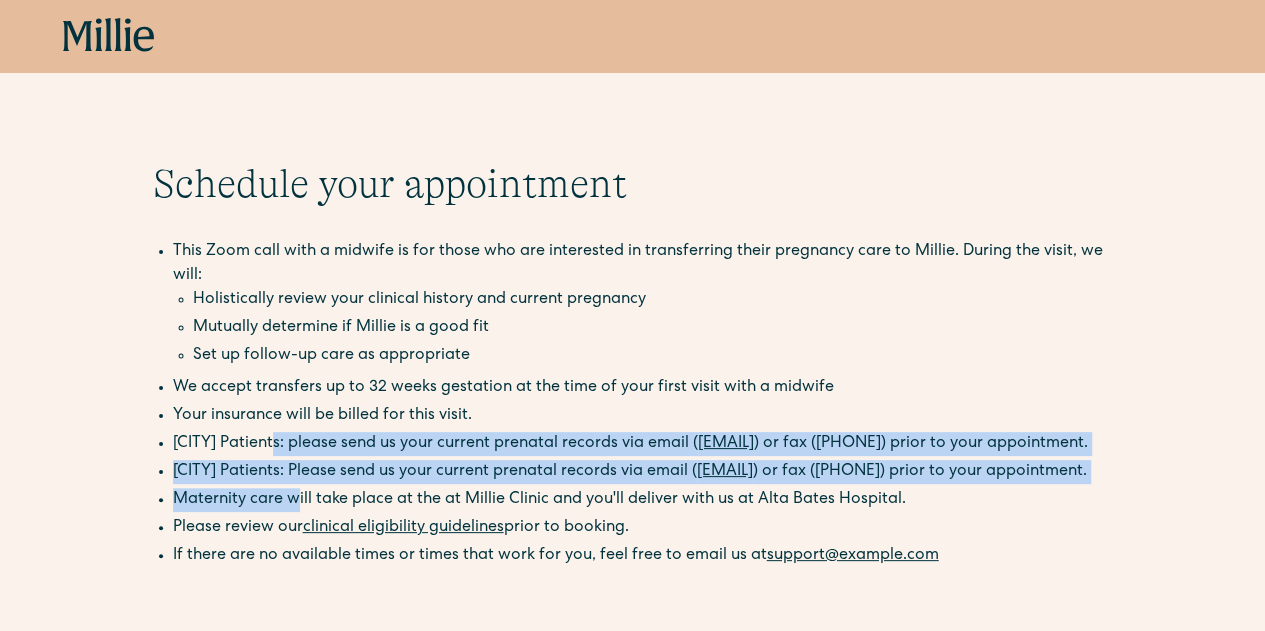 click on "Maternity care will take place at the at Millie Clinic and you'll deliver with us at Alta Bates Hospital." at bounding box center [643, 306] 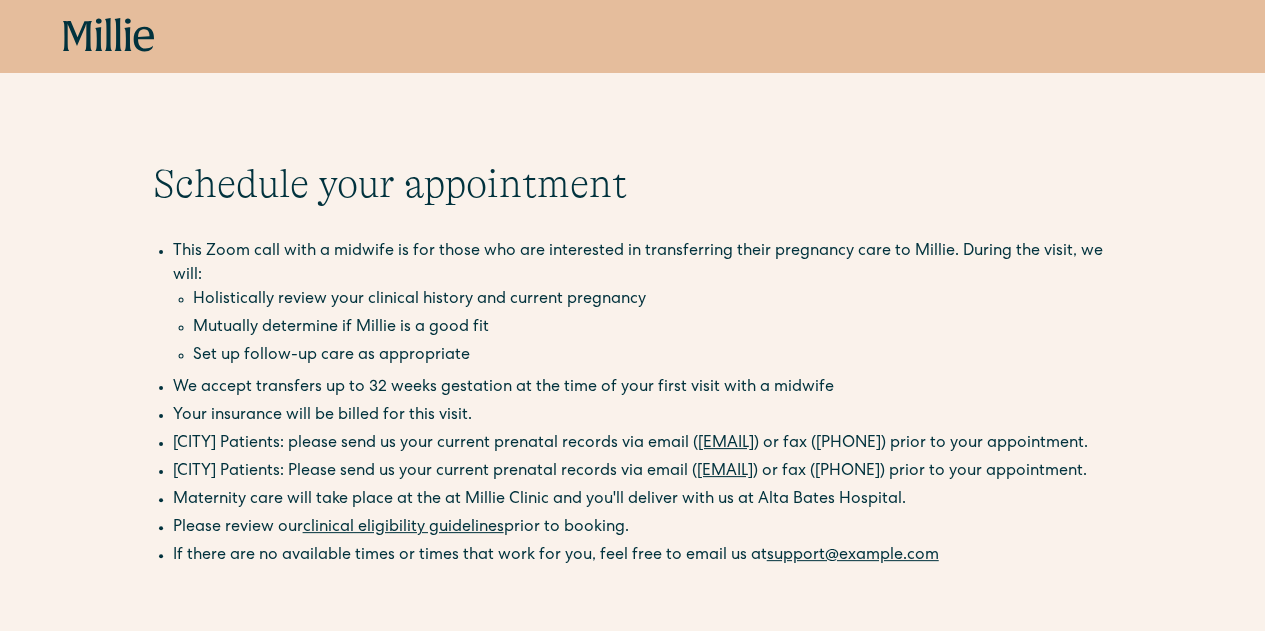 click at bounding box center [109, 36] 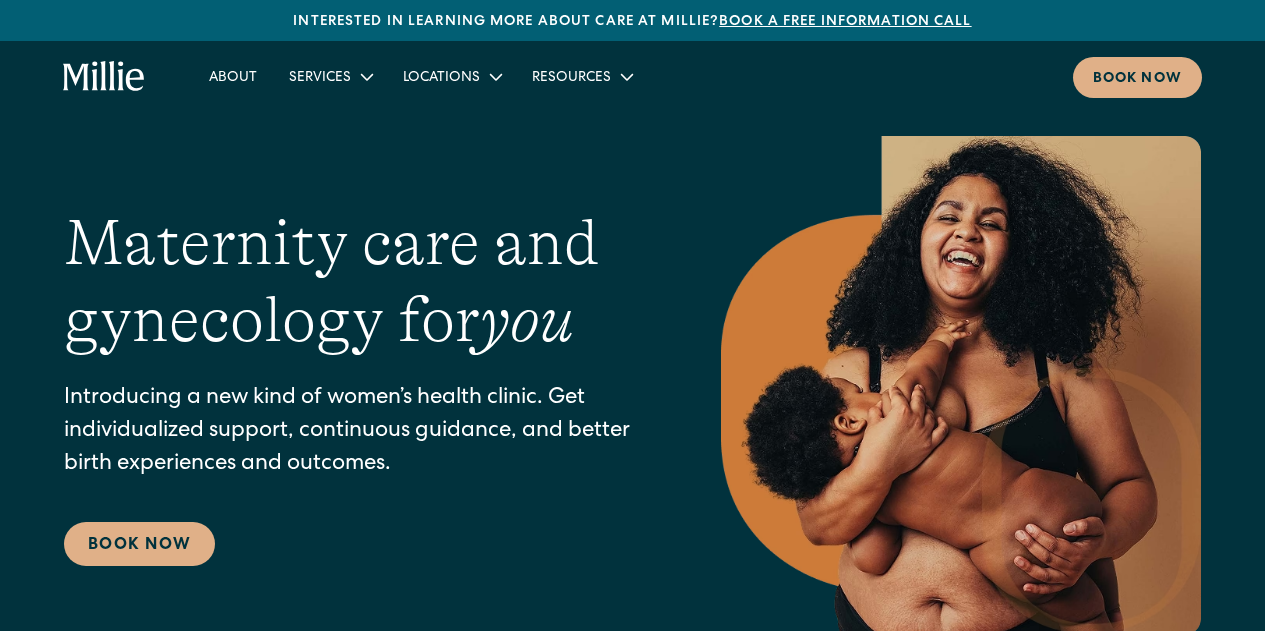 scroll, scrollTop: 0, scrollLeft: 0, axis: both 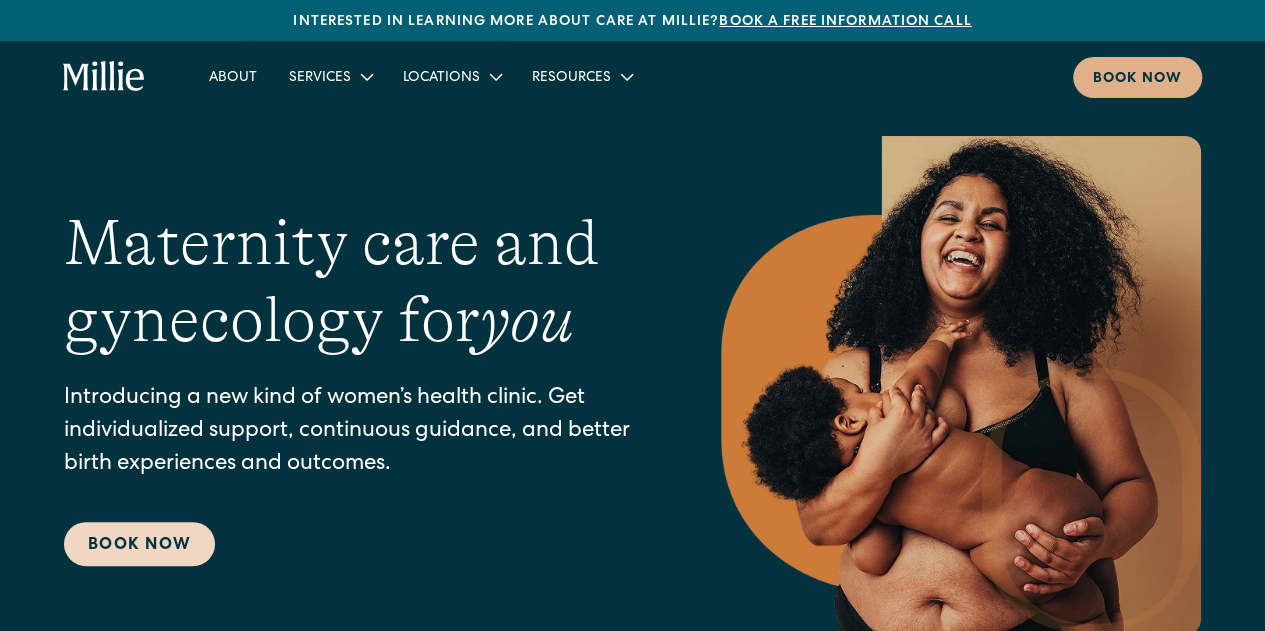 click on "Book Now" at bounding box center [139, 544] 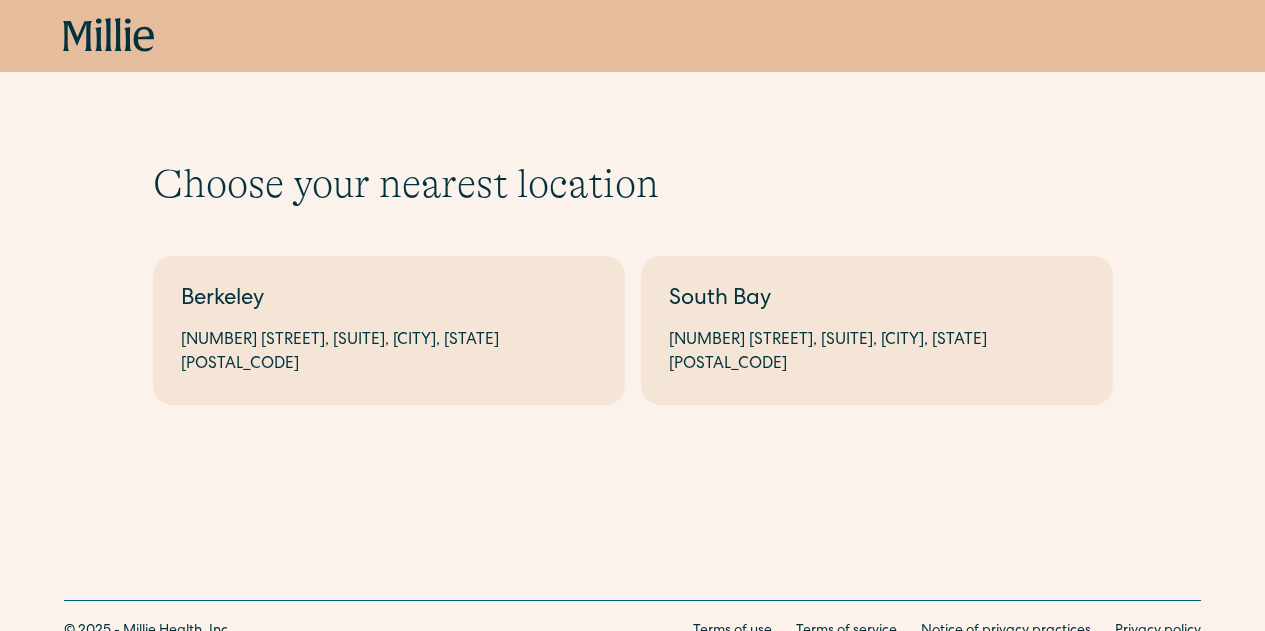 scroll, scrollTop: 0, scrollLeft: 0, axis: both 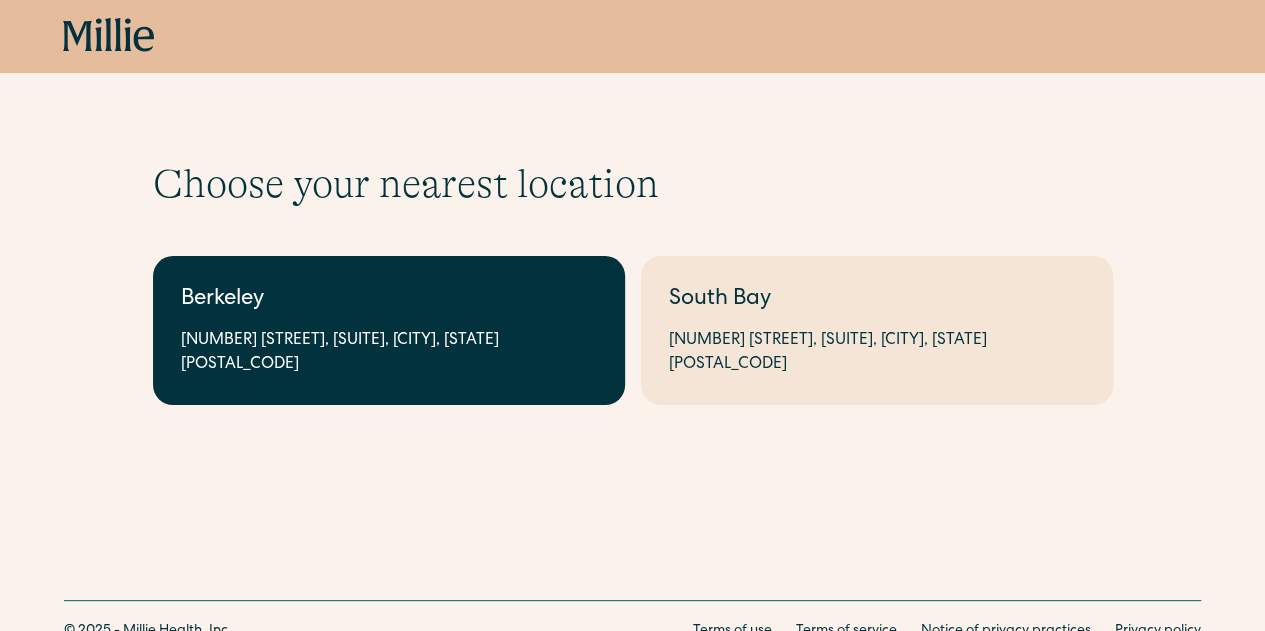 click on "Berkeley" at bounding box center (389, 300) 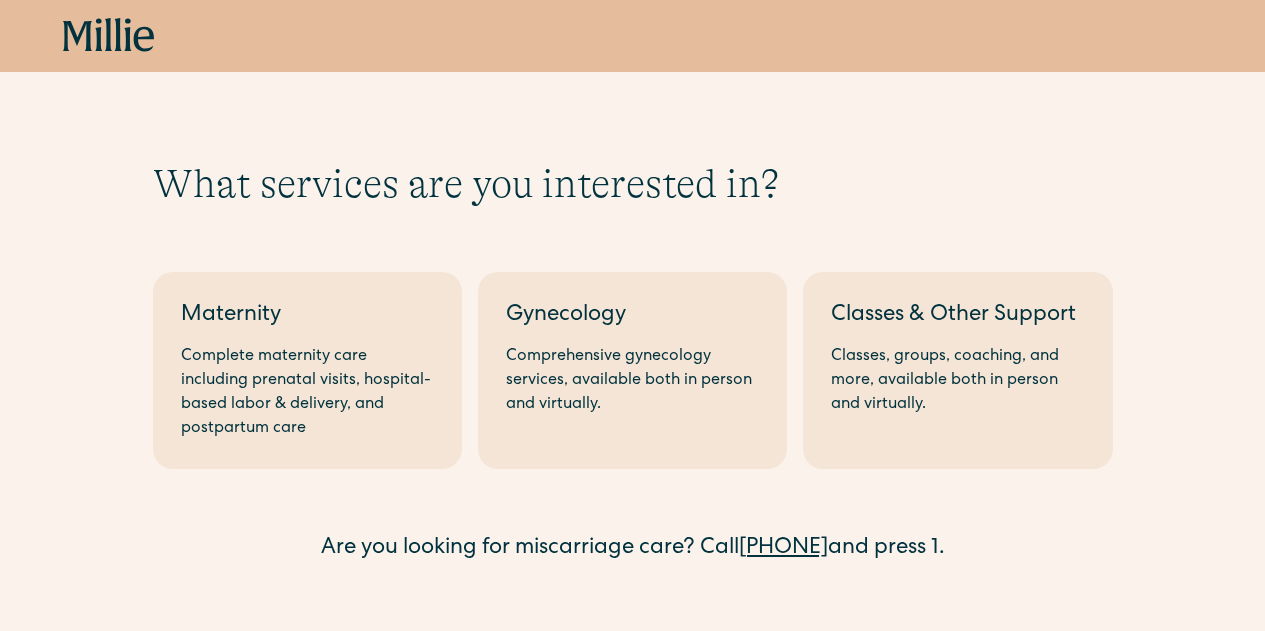 scroll, scrollTop: 0, scrollLeft: 0, axis: both 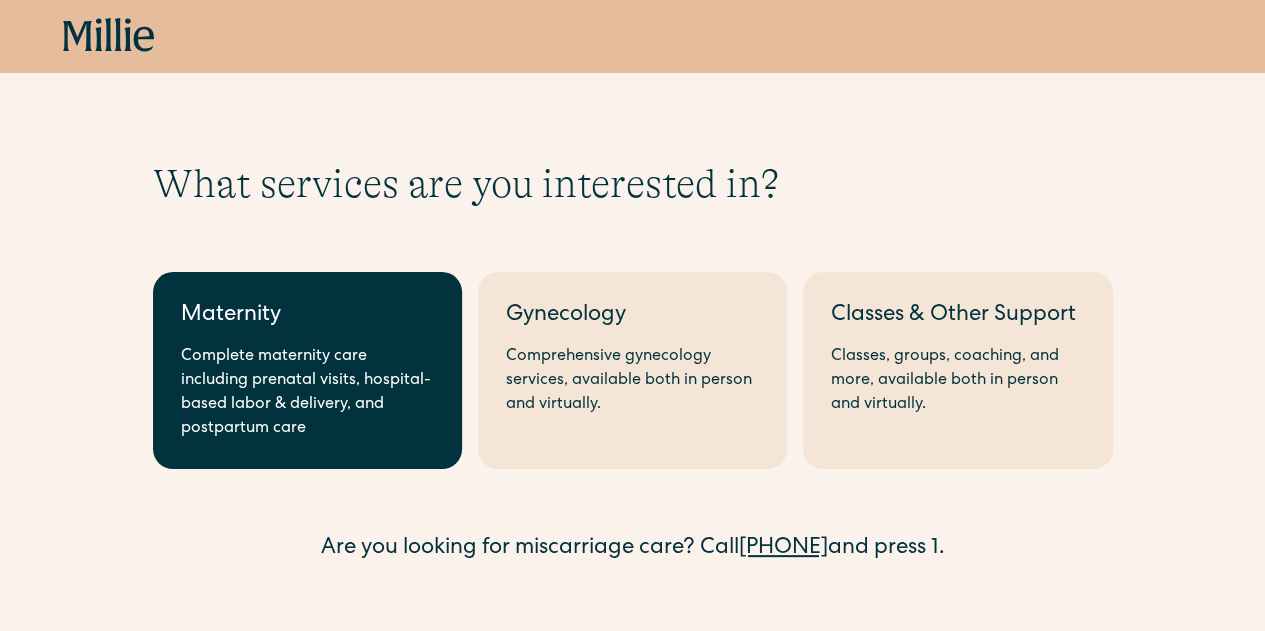 click on "Complete maternity care including prenatal visits, hospital-based labor & delivery, and postpartum care" at bounding box center [307, 393] 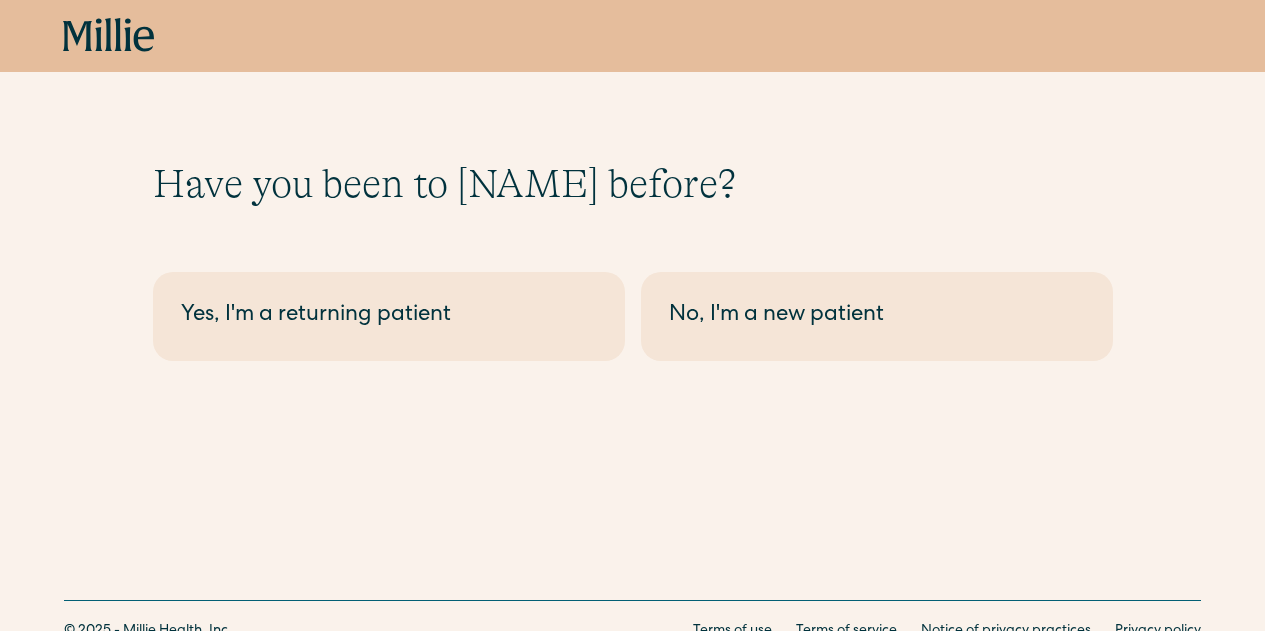 scroll, scrollTop: 0, scrollLeft: 0, axis: both 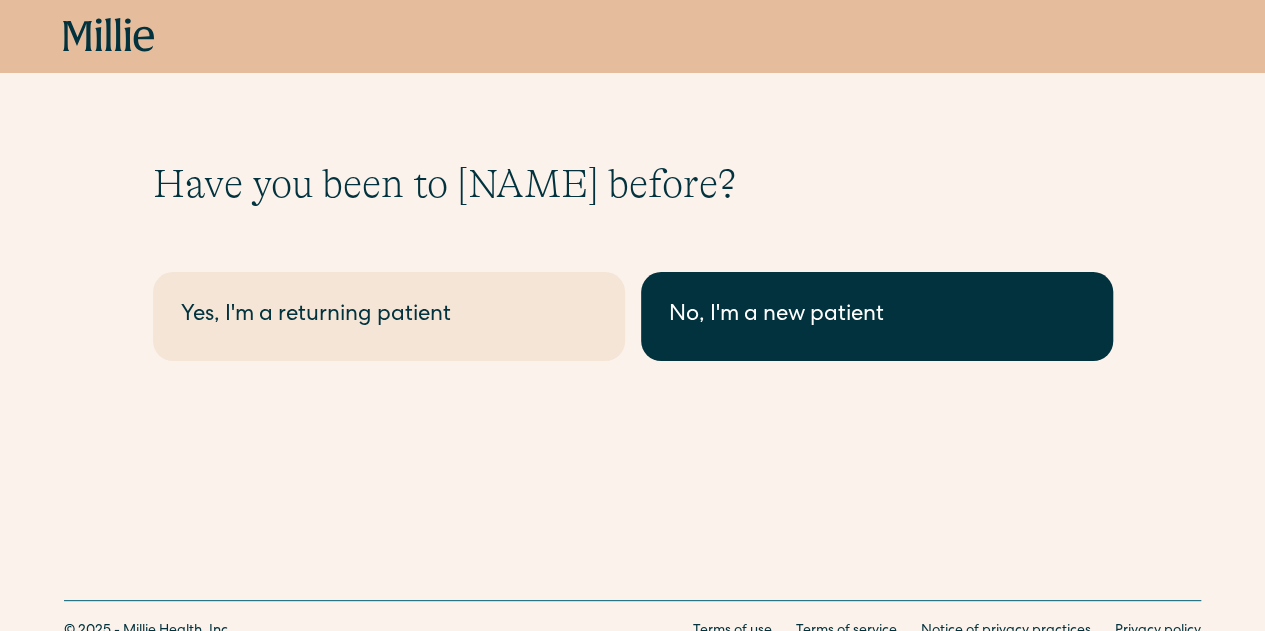 click on "No, I'm a new patient" at bounding box center [389, 316] 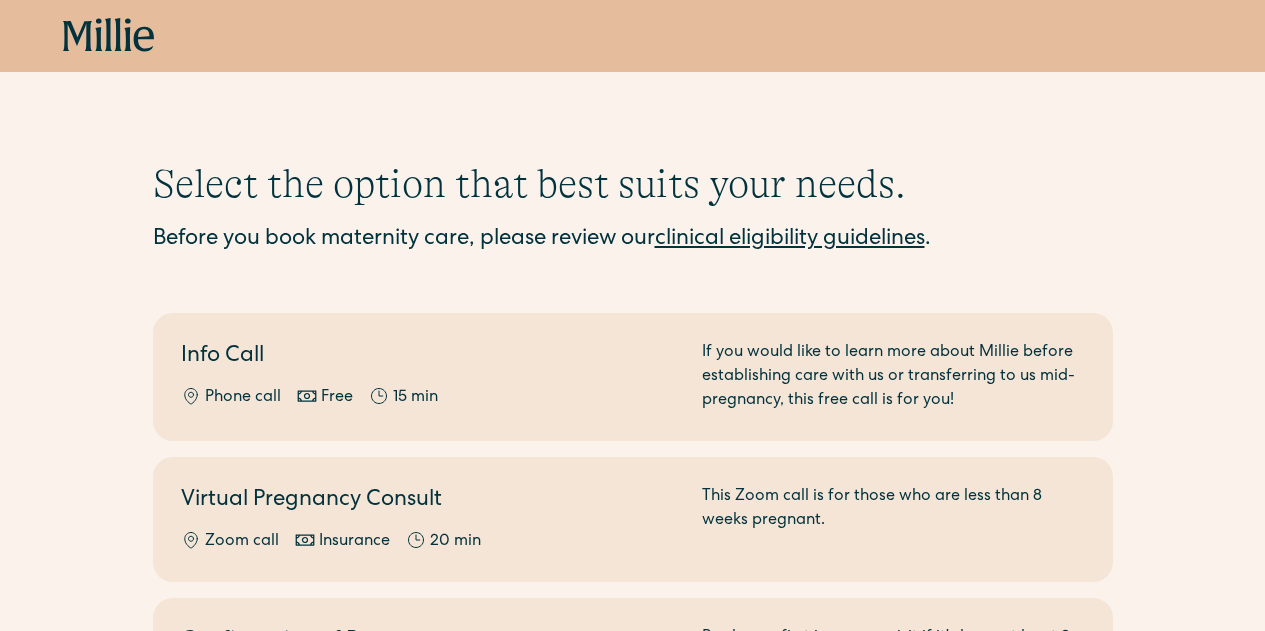 scroll, scrollTop: 0, scrollLeft: 0, axis: both 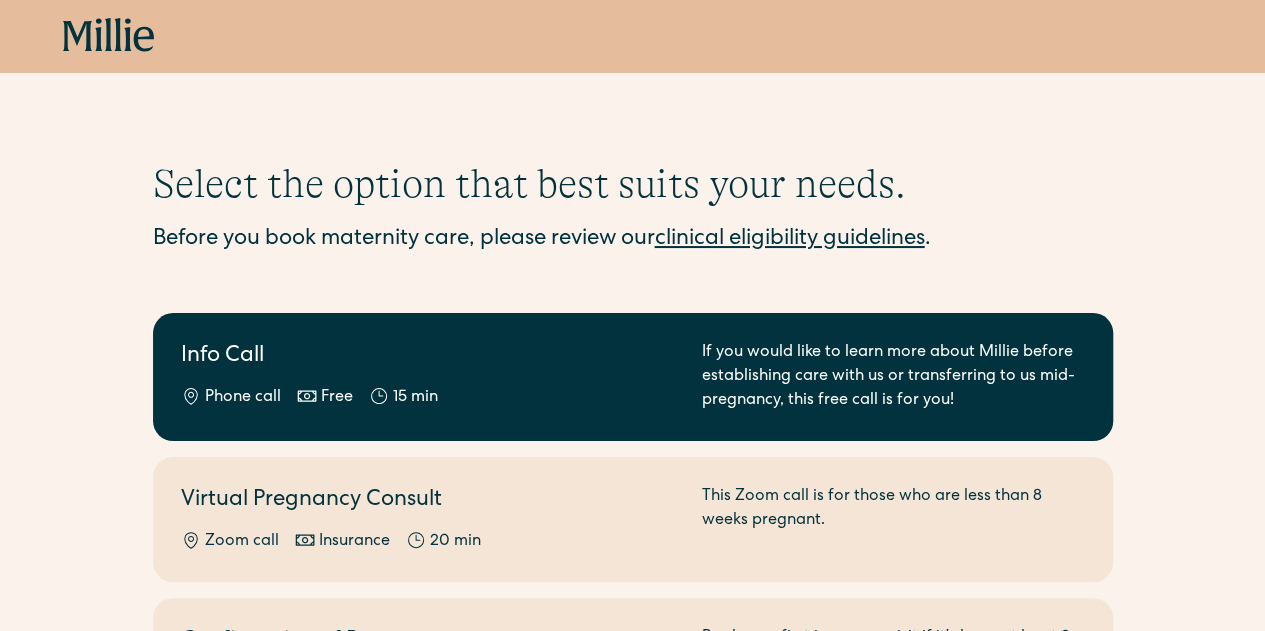 click on "Info Call Phone call Free 15 min If you would like to learn more about Millie before establishing care with us or transferring to us mid-pregnancy, this free call is for you!" at bounding box center (633, 377) 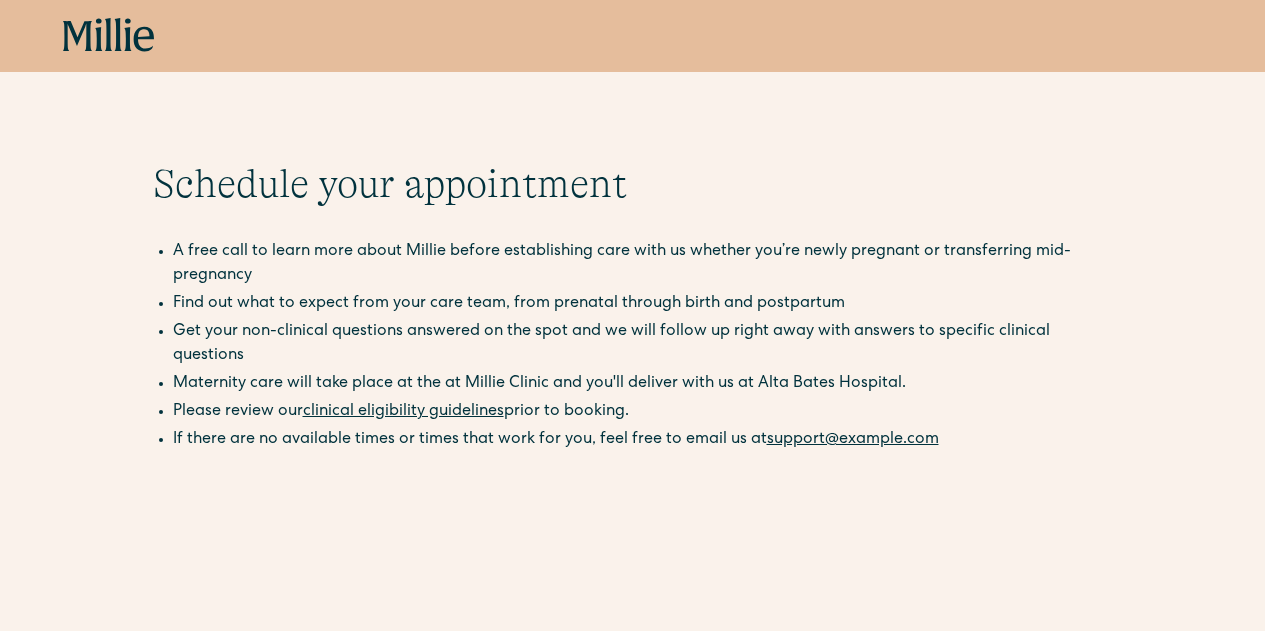 scroll, scrollTop: 0, scrollLeft: 0, axis: both 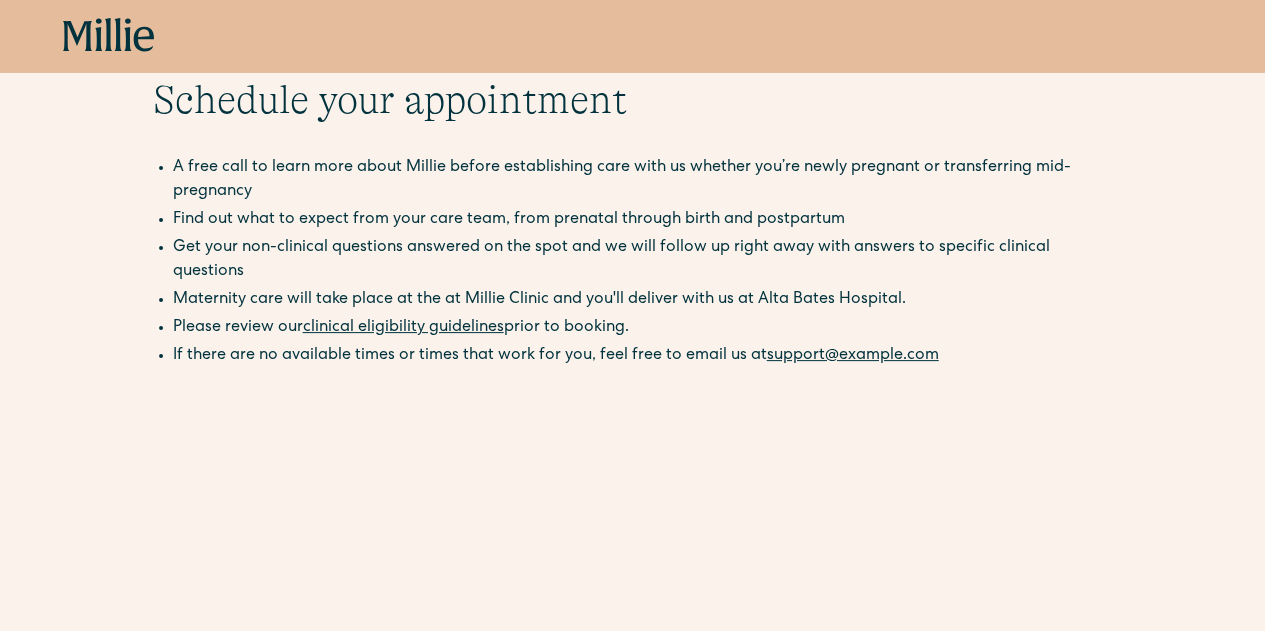 click on "clinical eligibility guidelines" at bounding box center (403, 328) 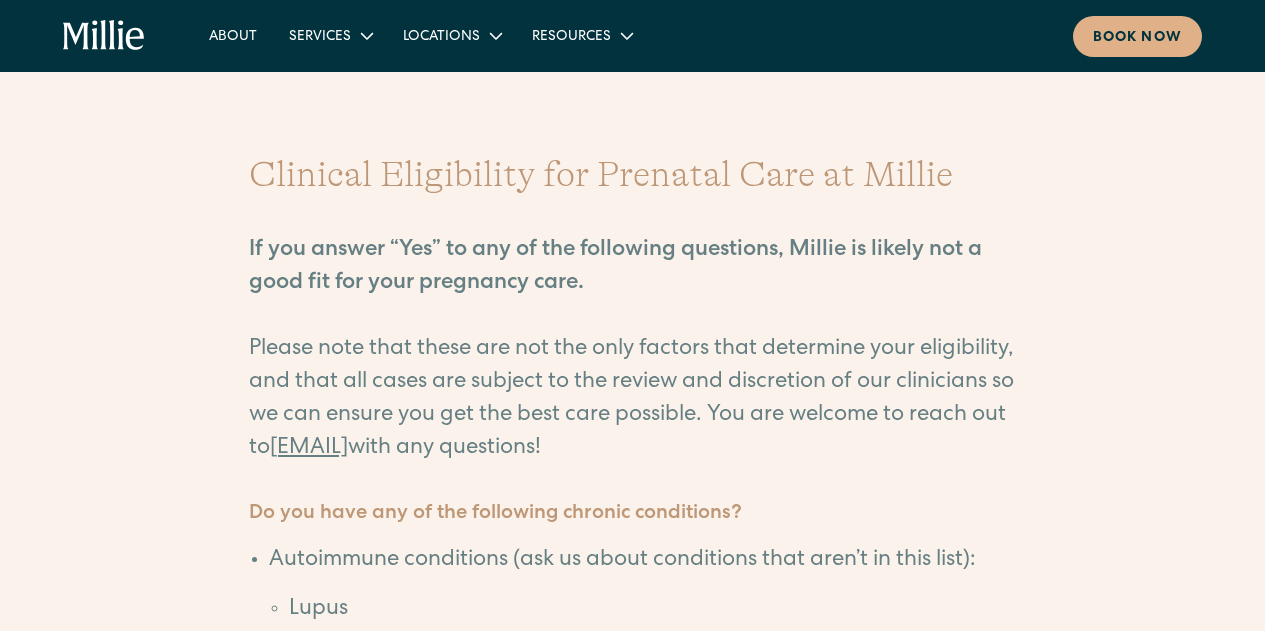 scroll, scrollTop: 0, scrollLeft: 0, axis: both 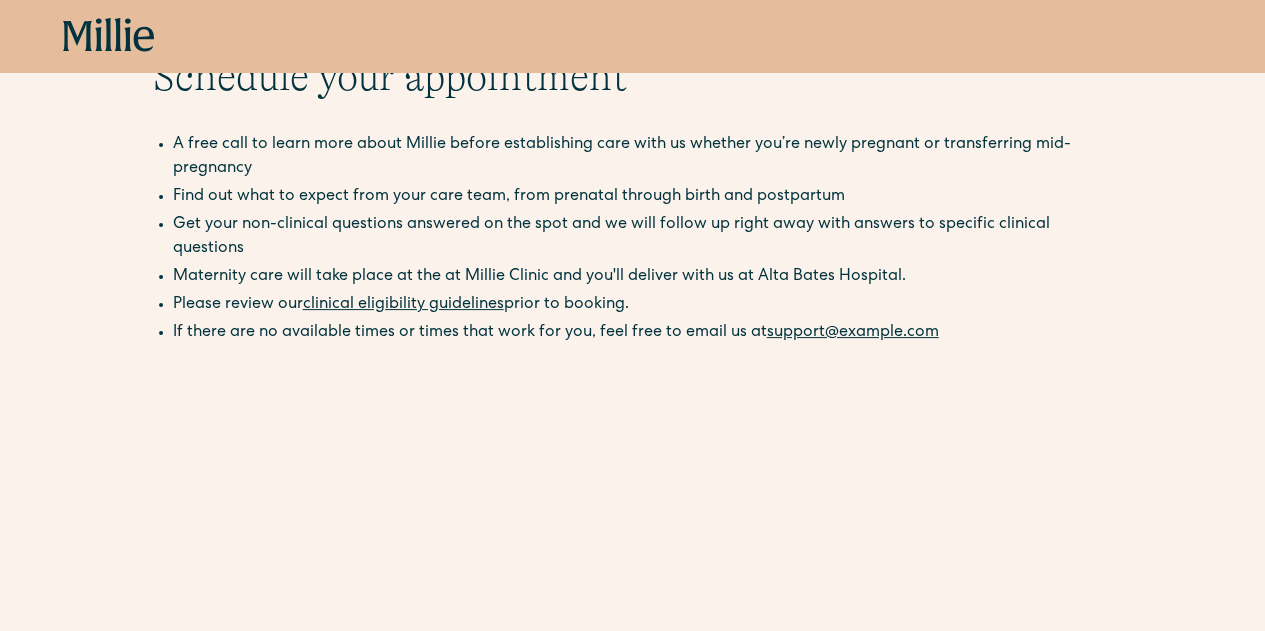 click on "Please review our  clinical eligibility guidelines  prior to booking." at bounding box center (643, 197) 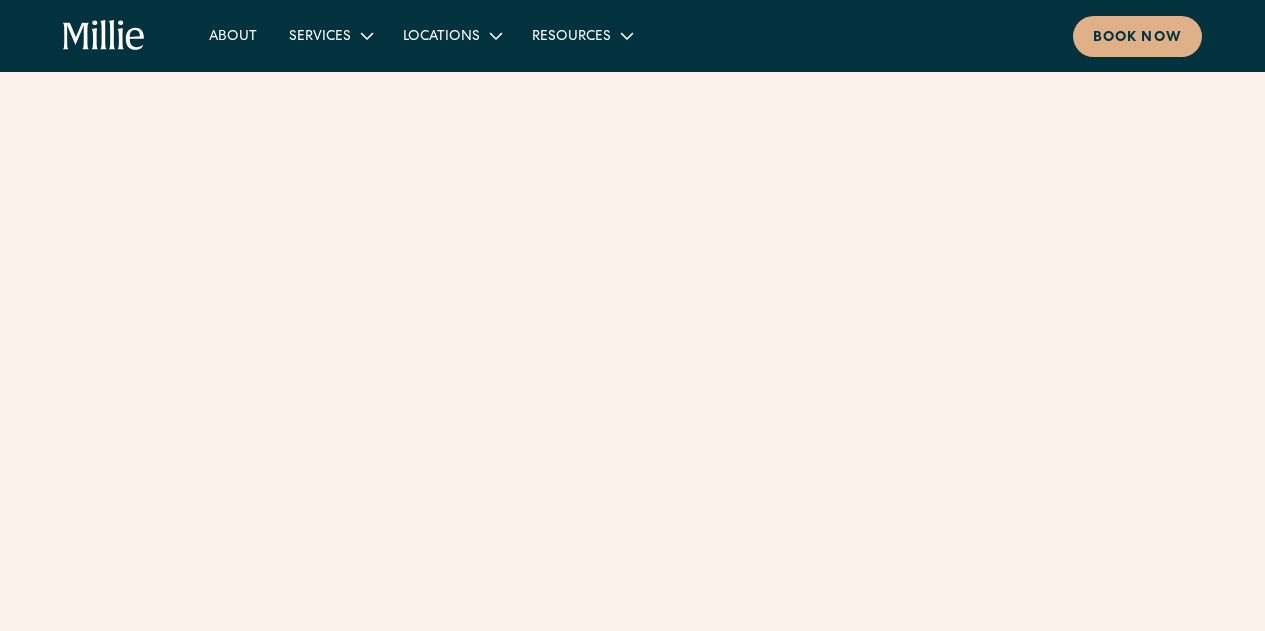 scroll, scrollTop: 0, scrollLeft: 0, axis: both 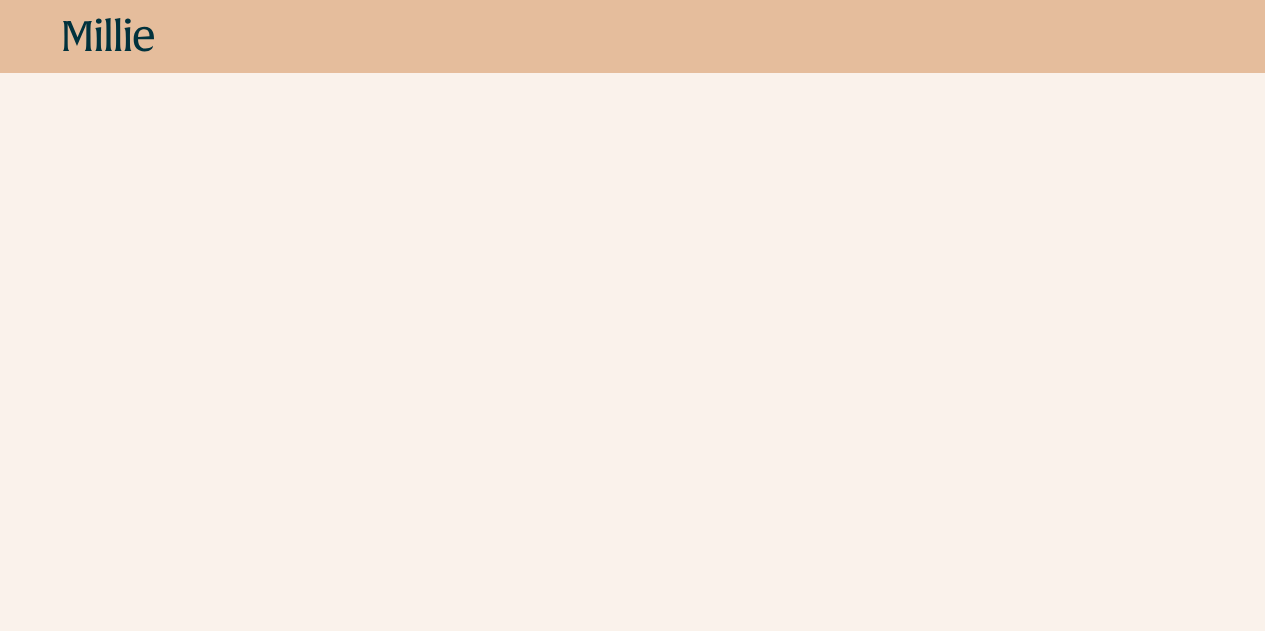 click at bounding box center (77, 36) 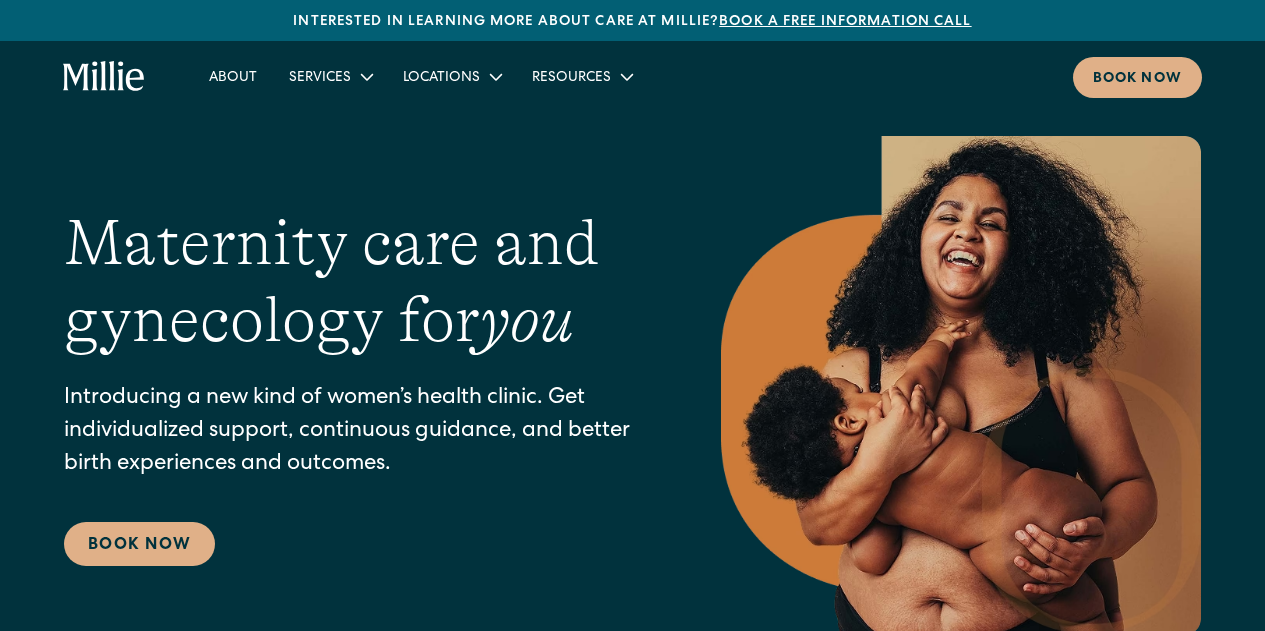 scroll, scrollTop: 0, scrollLeft: 0, axis: both 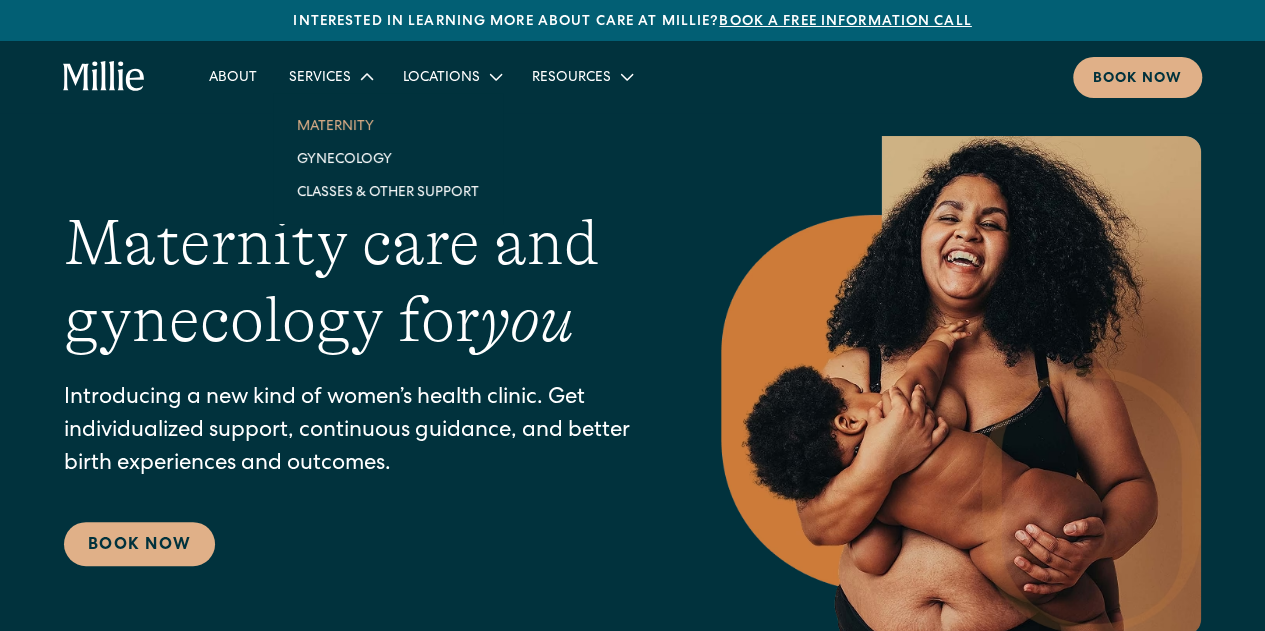 click on "Maternity" at bounding box center (388, 125) 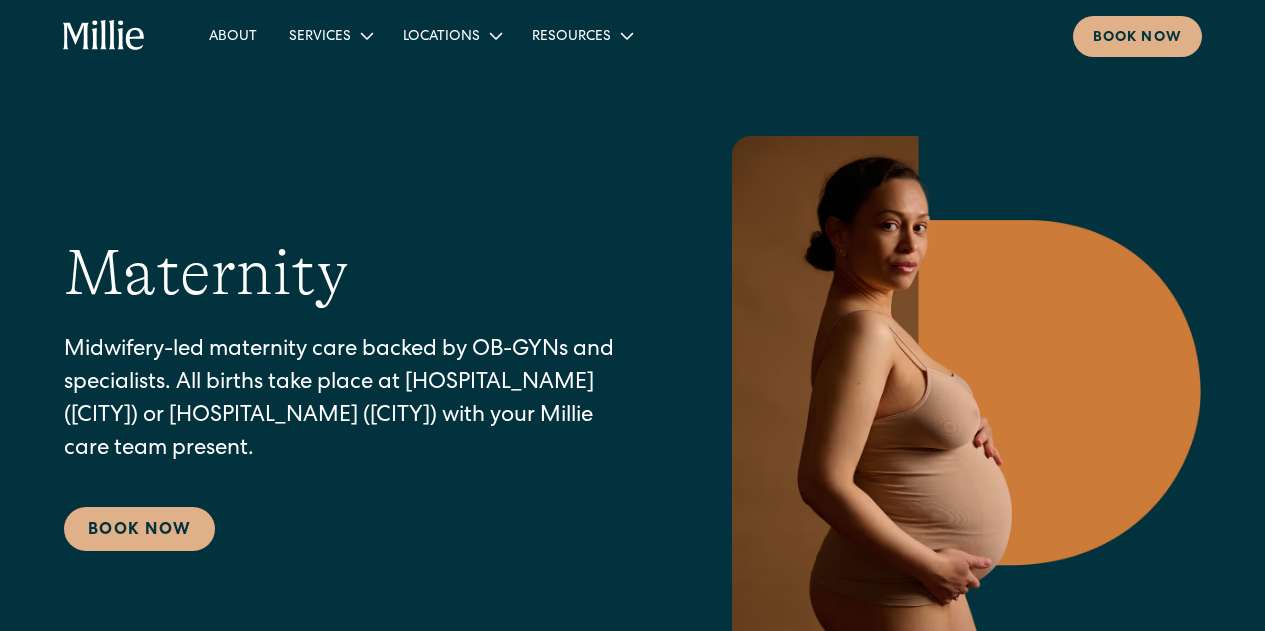 scroll, scrollTop: 0, scrollLeft: 0, axis: both 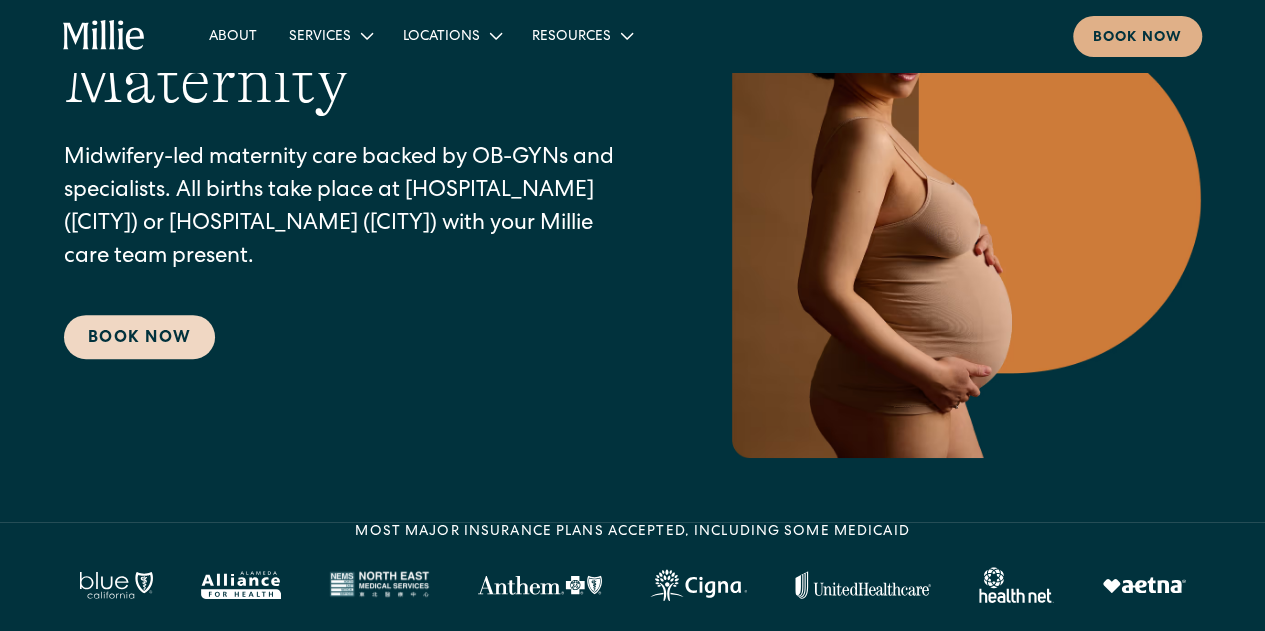 click on "Book Now" at bounding box center (139, 337) 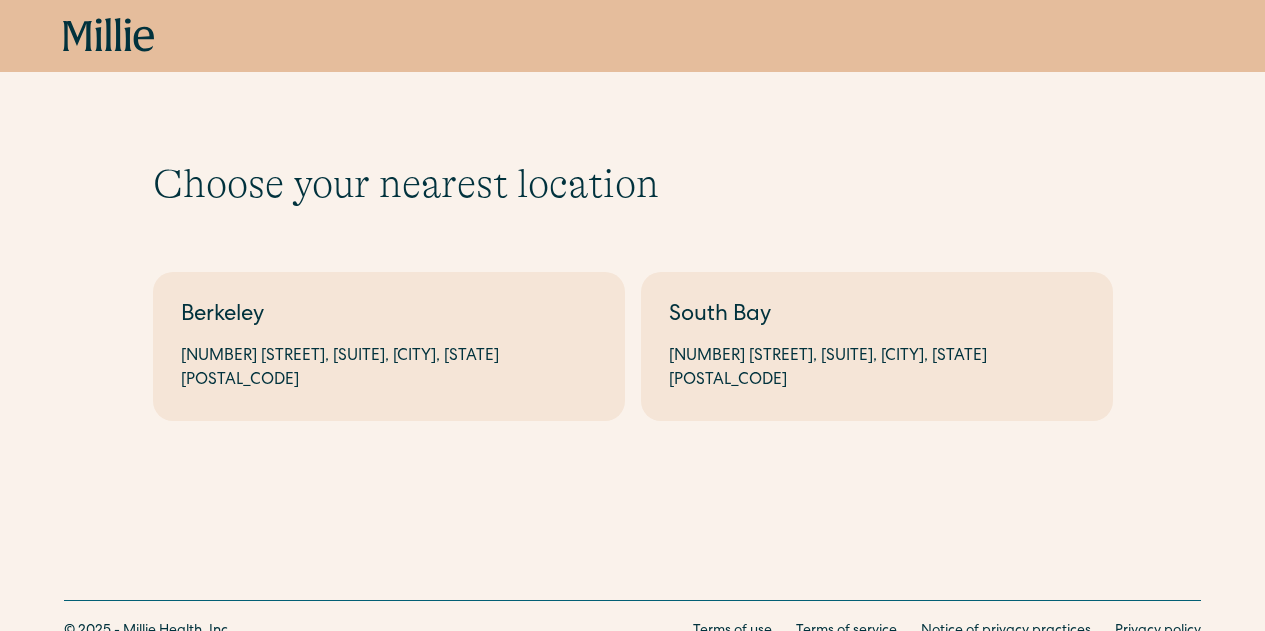 scroll, scrollTop: 0, scrollLeft: 0, axis: both 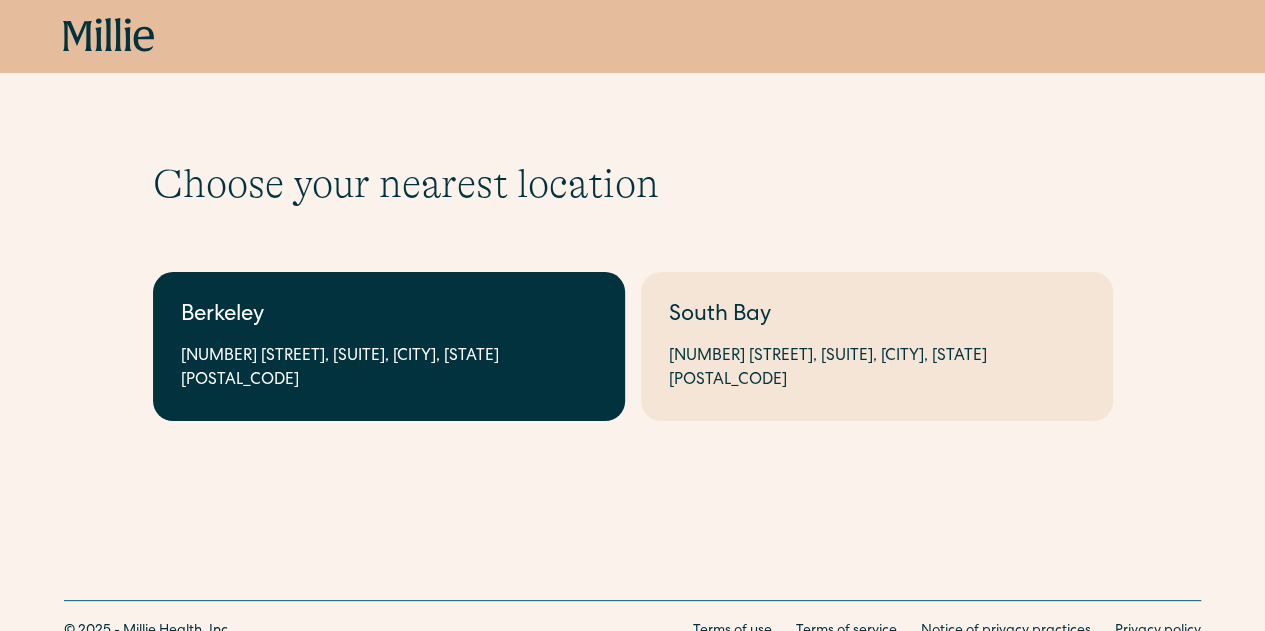 click on "Berkeley" at bounding box center (389, 316) 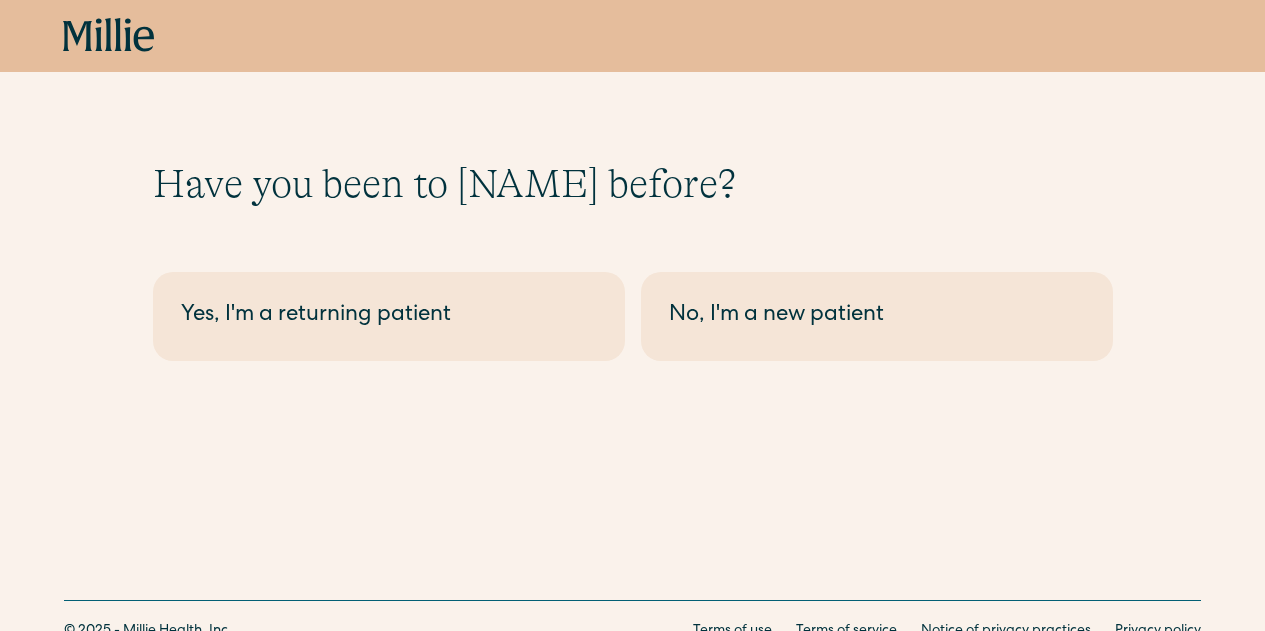 scroll, scrollTop: 0, scrollLeft: 0, axis: both 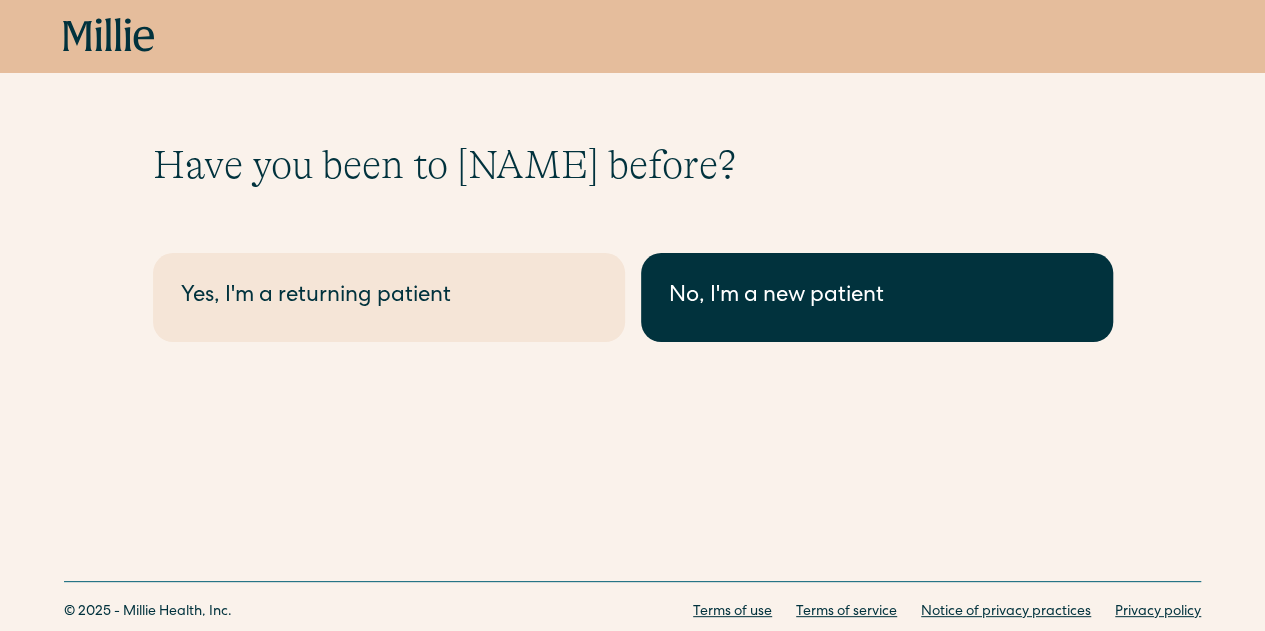 click on "No, I'm a new patient" at bounding box center (389, 297) 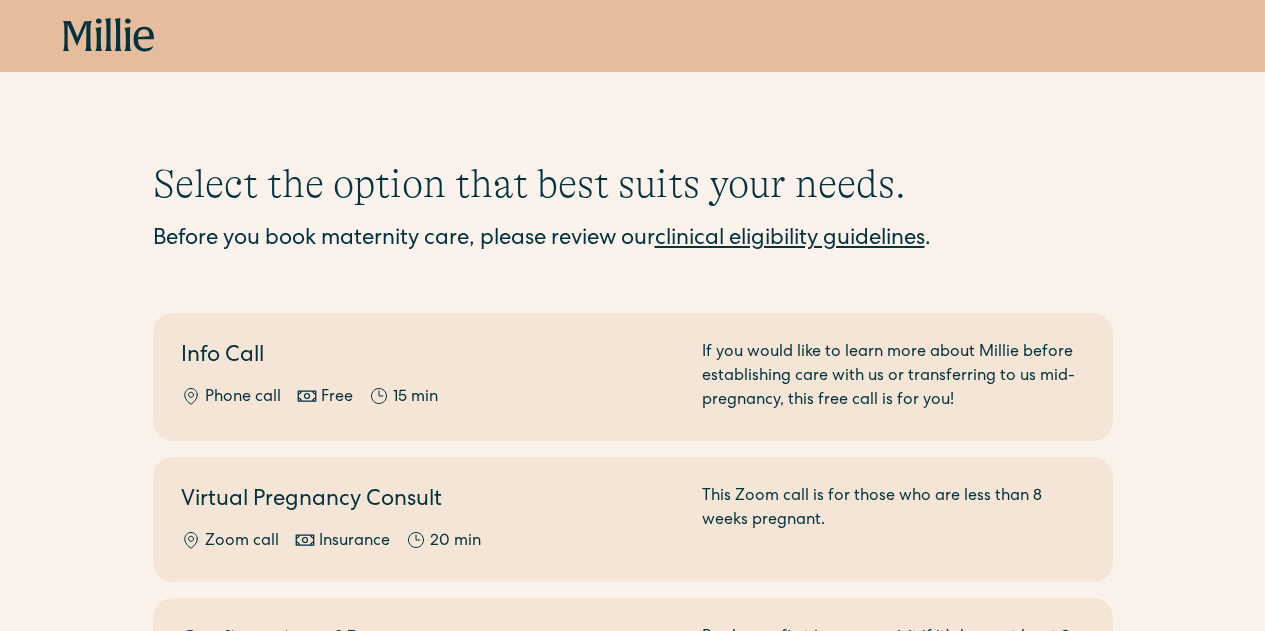 scroll, scrollTop: 0, scrollLeft: 0, axis: both 